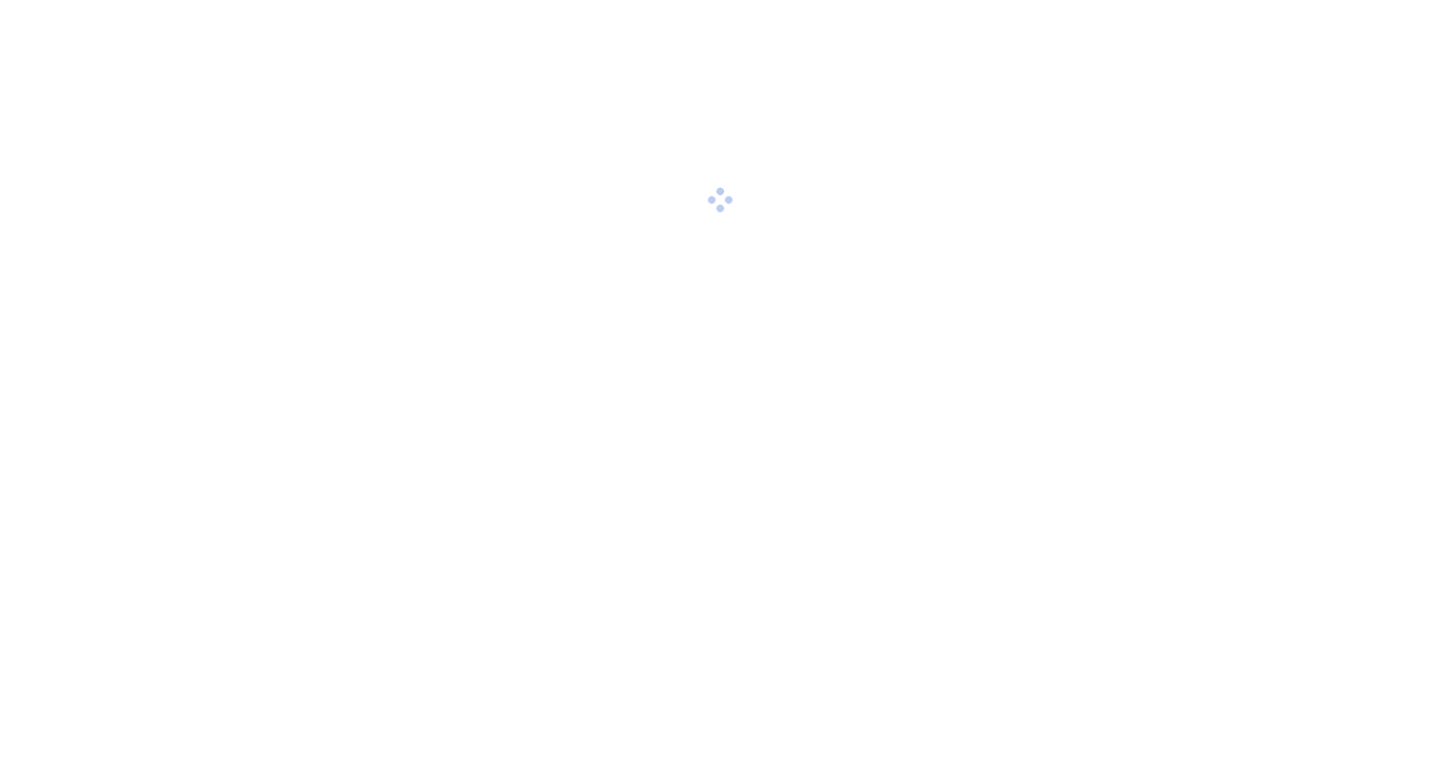 scroll, scrollTop: 0, scrollLeft: 0, axis: both 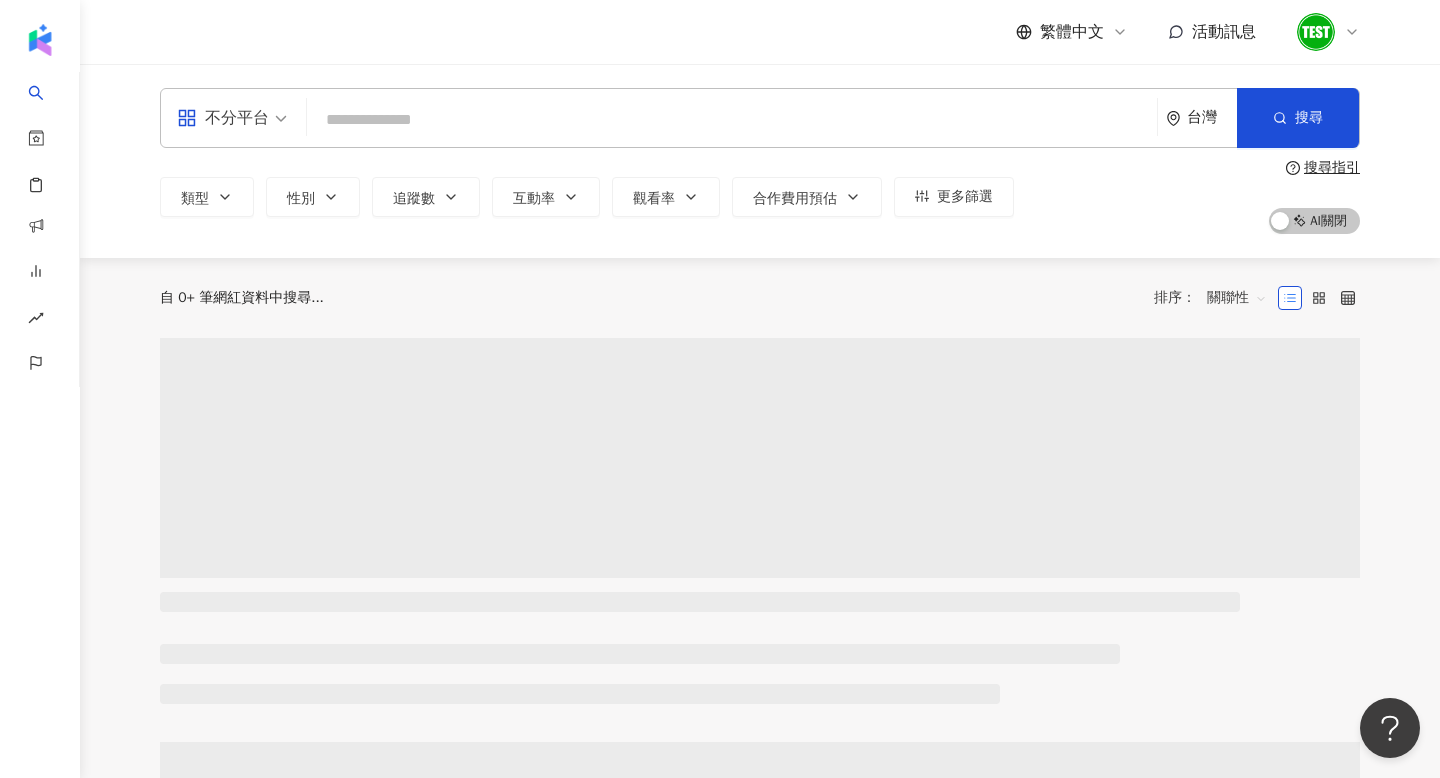 click at bounding box center [232, 118] 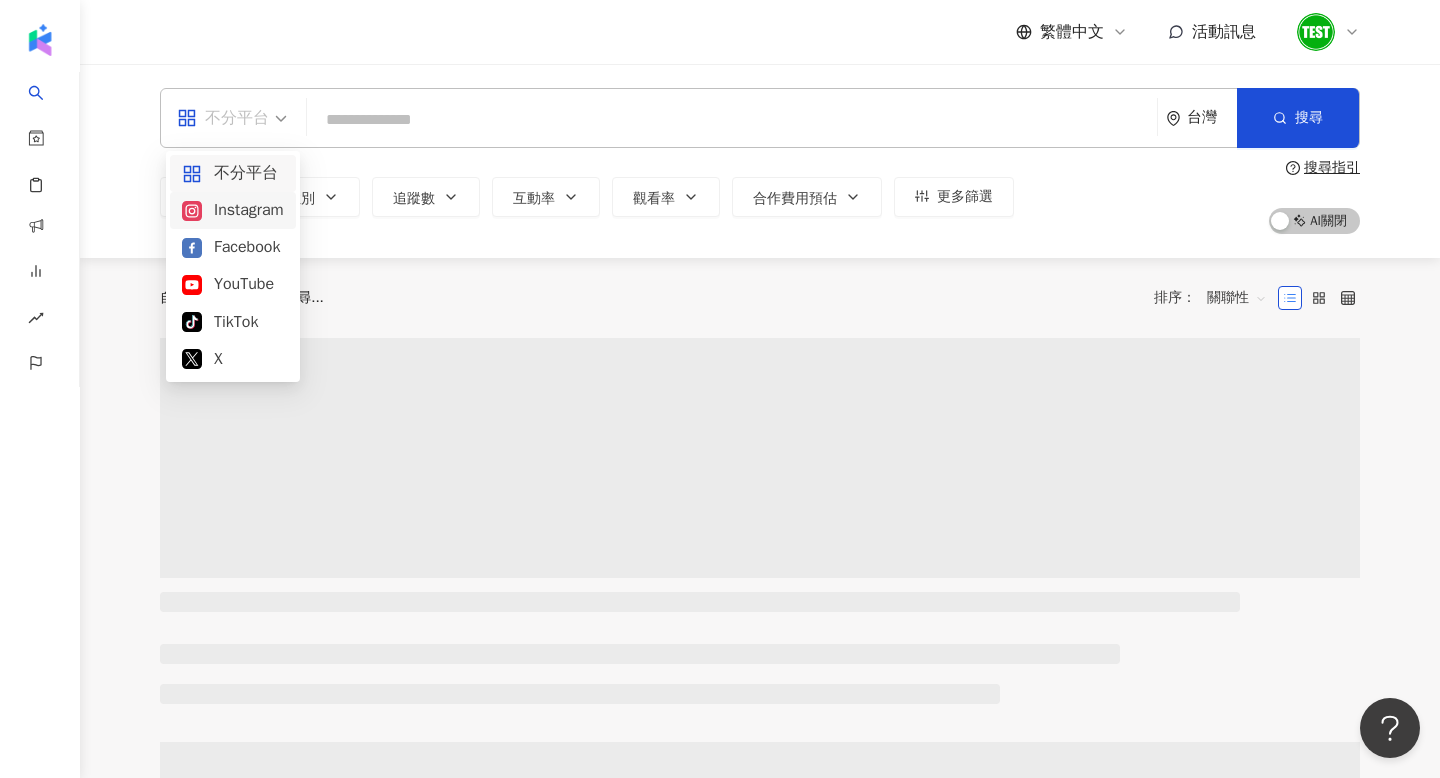 click on "Instagram" at bounding box center (233, 210) 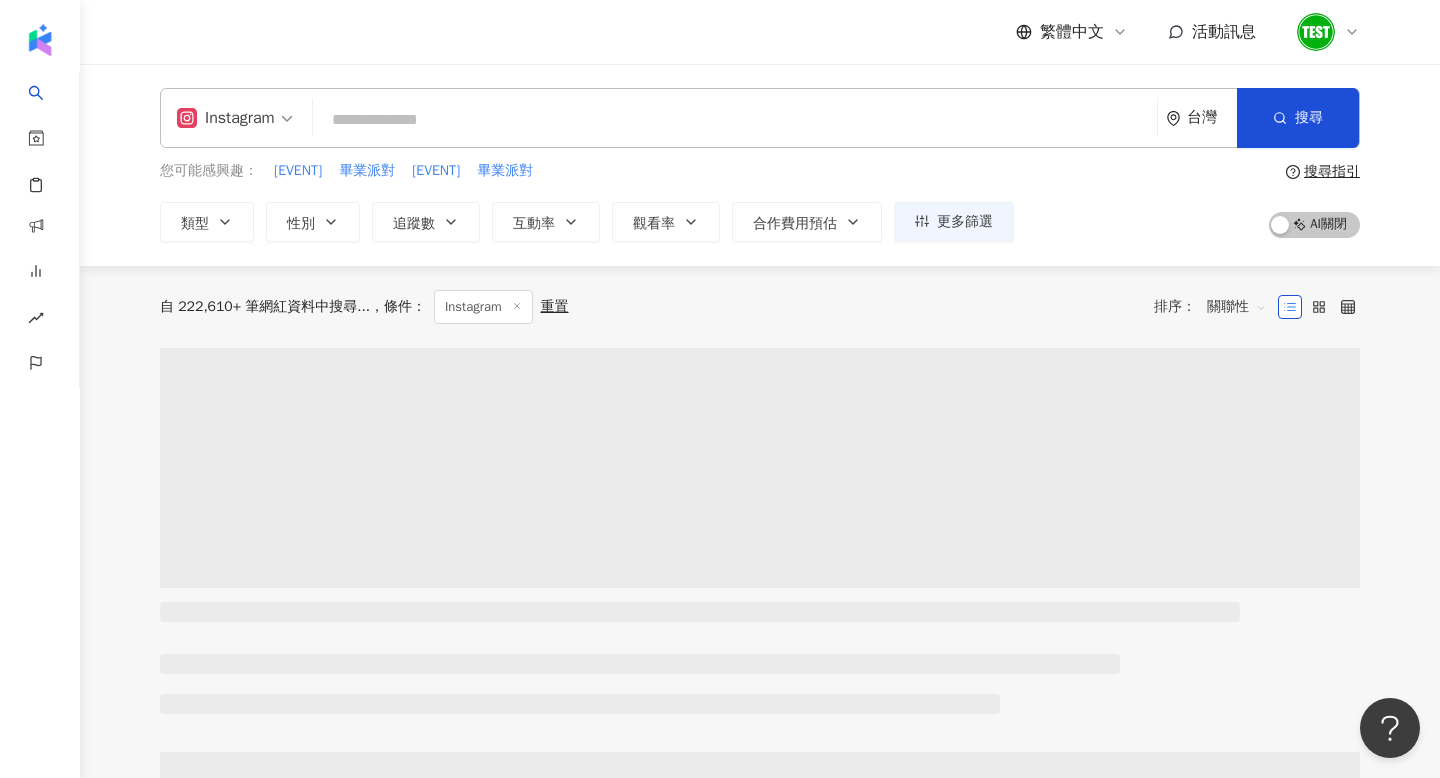 click on "Instagram" at bounding box center [226, 118] 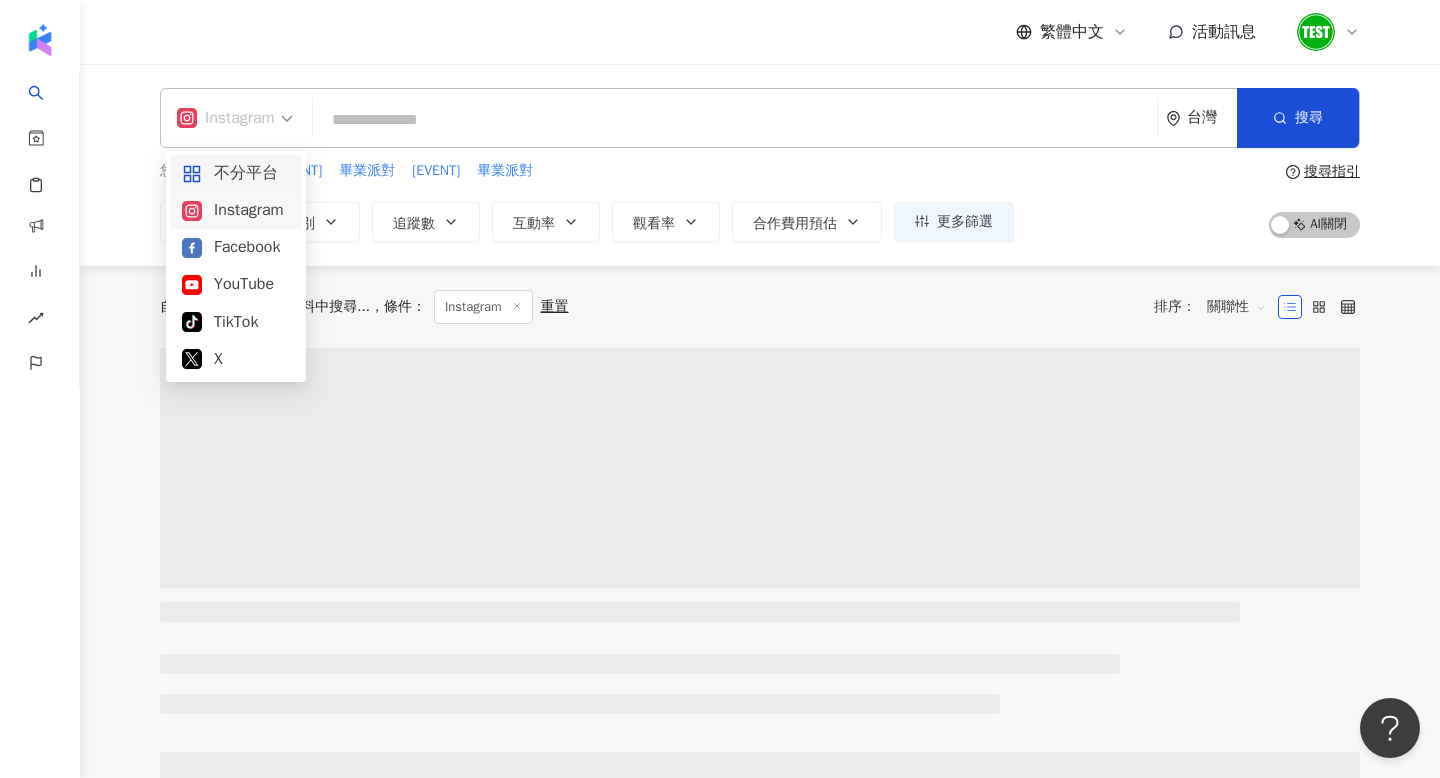 click on "不分平台" at bounding box center [236, 173] 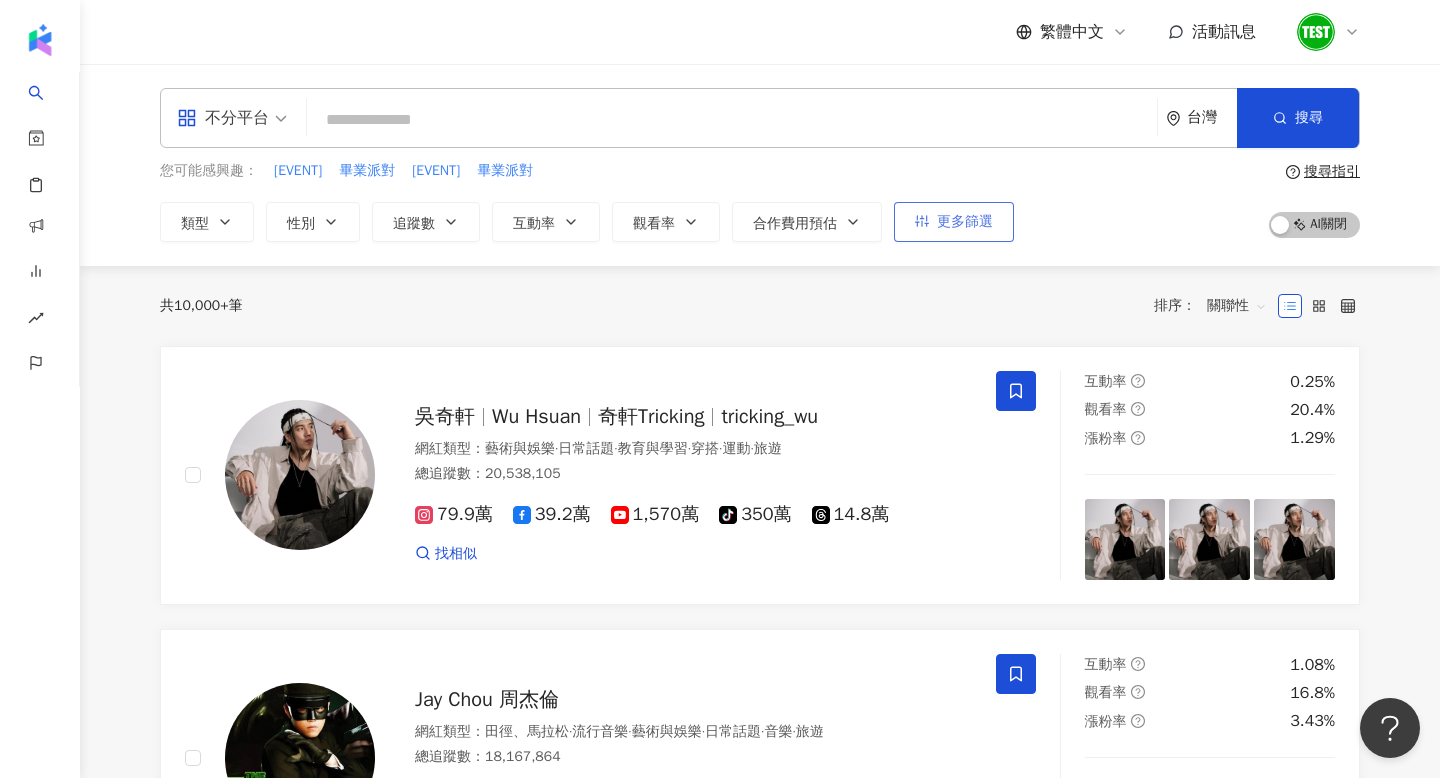 click on "更多篩選" at bounding box center (954, 222) 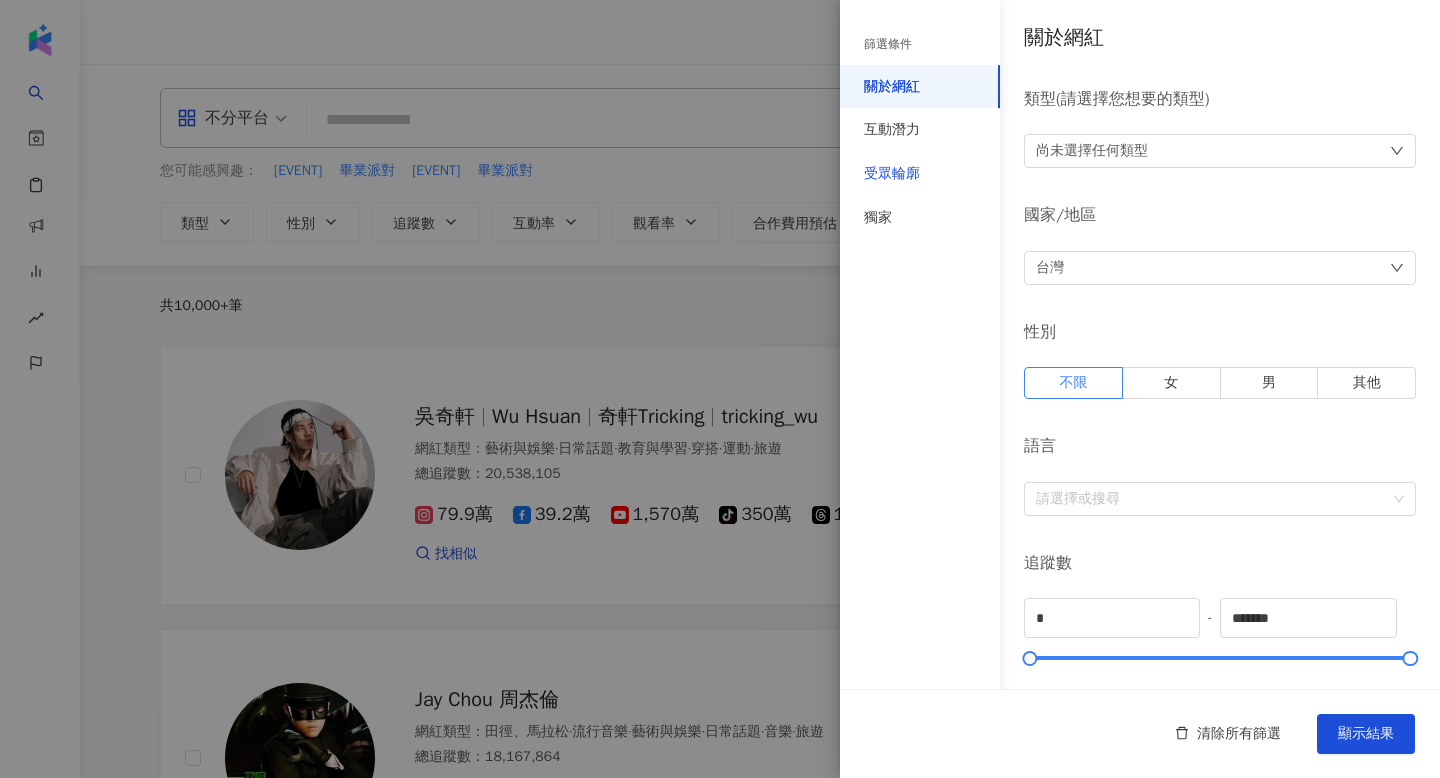 click on "受眾輪廓" at bounding box center [892, 174] 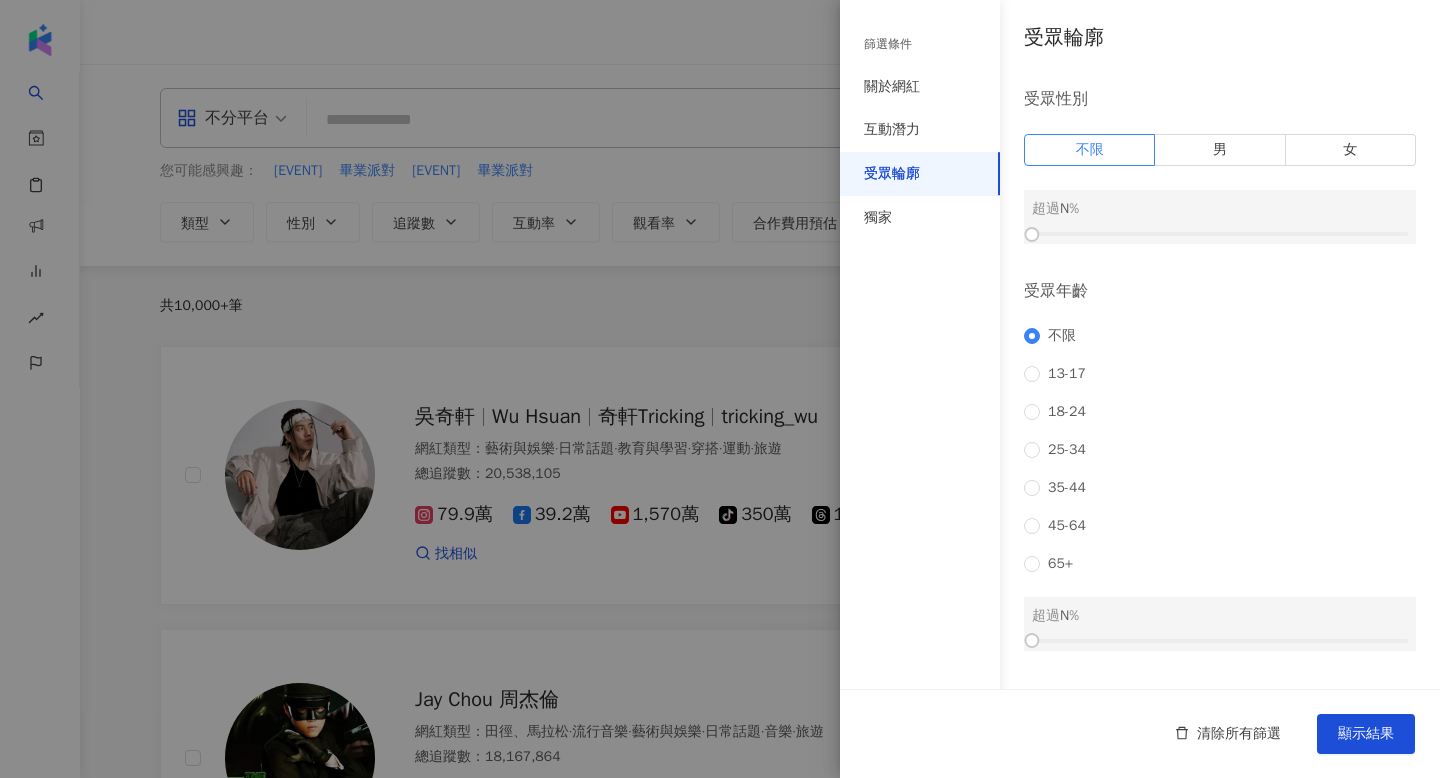 scroll, scrollTop: 79, scrollLeft: 0, axis: vertical 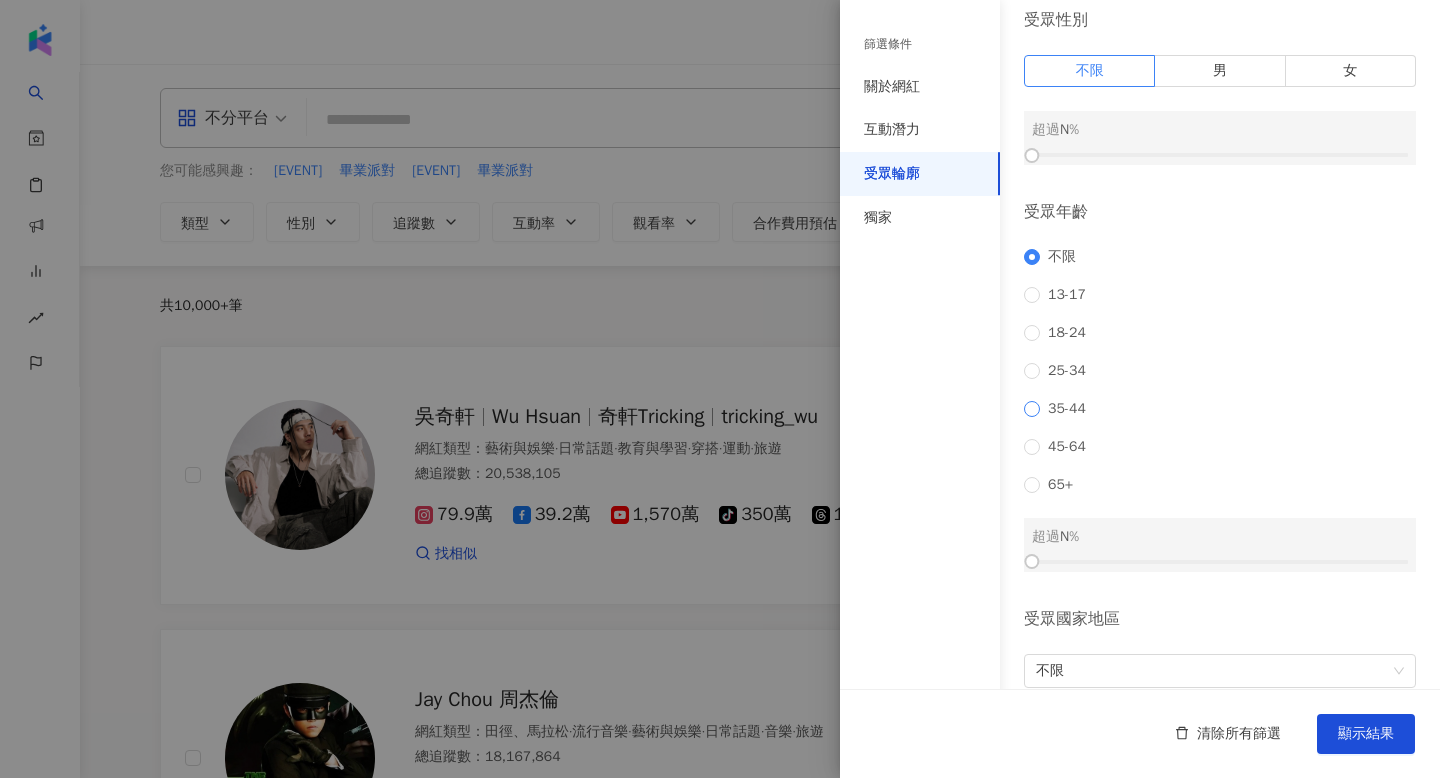 click on "35-44" at bounding box center [1067, 409] 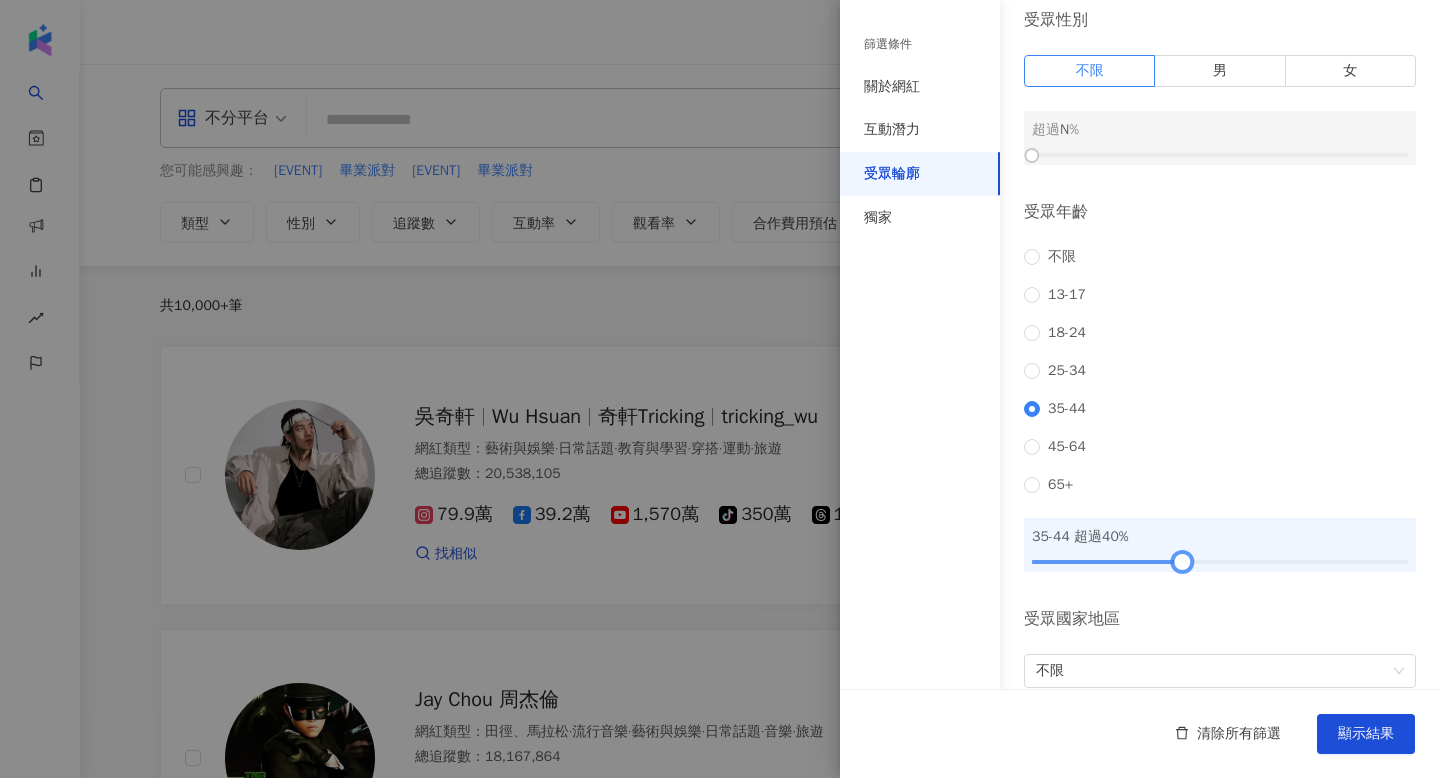 drag, startPoint x: 1031, startPoint y: 558, endPoint x: 1190, endPoint y: 560, distance: 159.01257 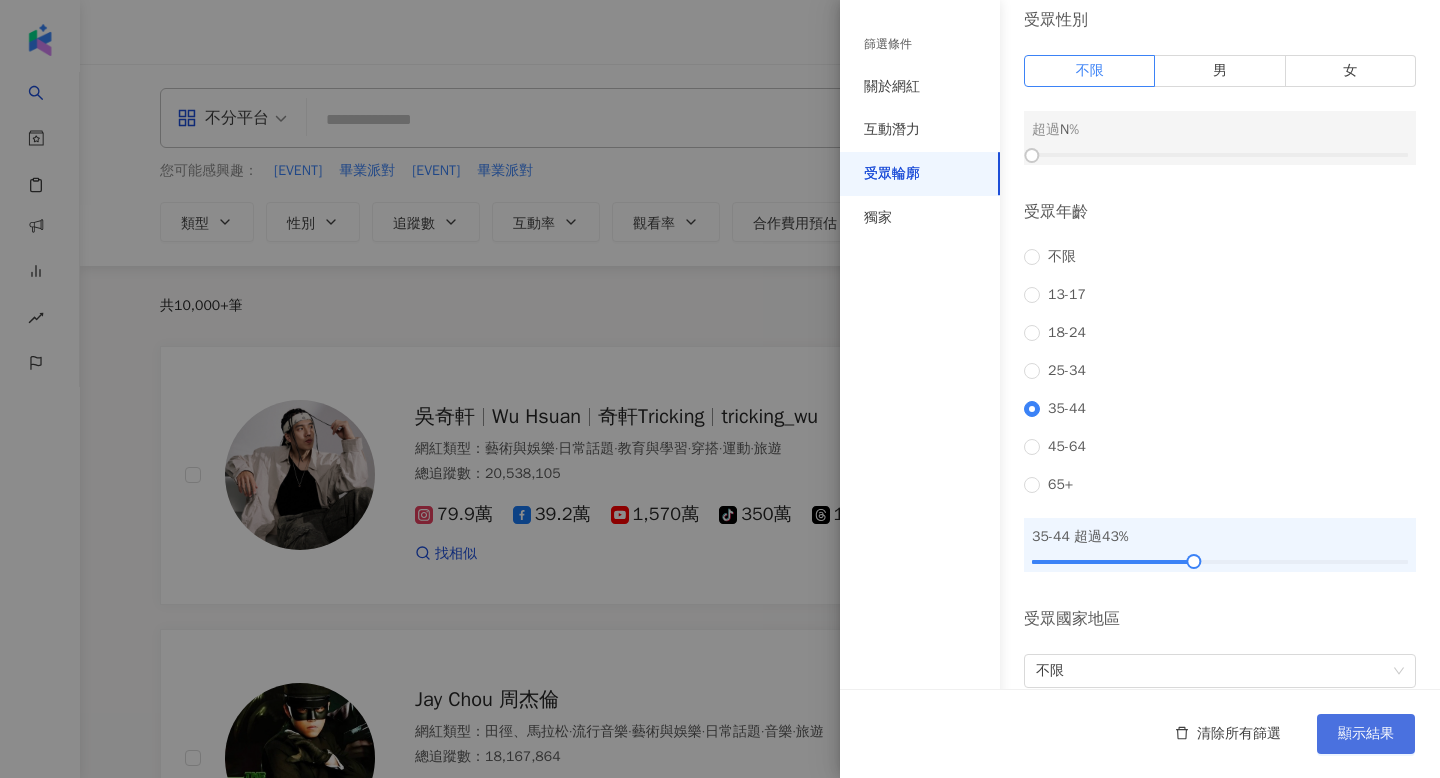 click on "顯示結果" at bounding box center [1366, 734] 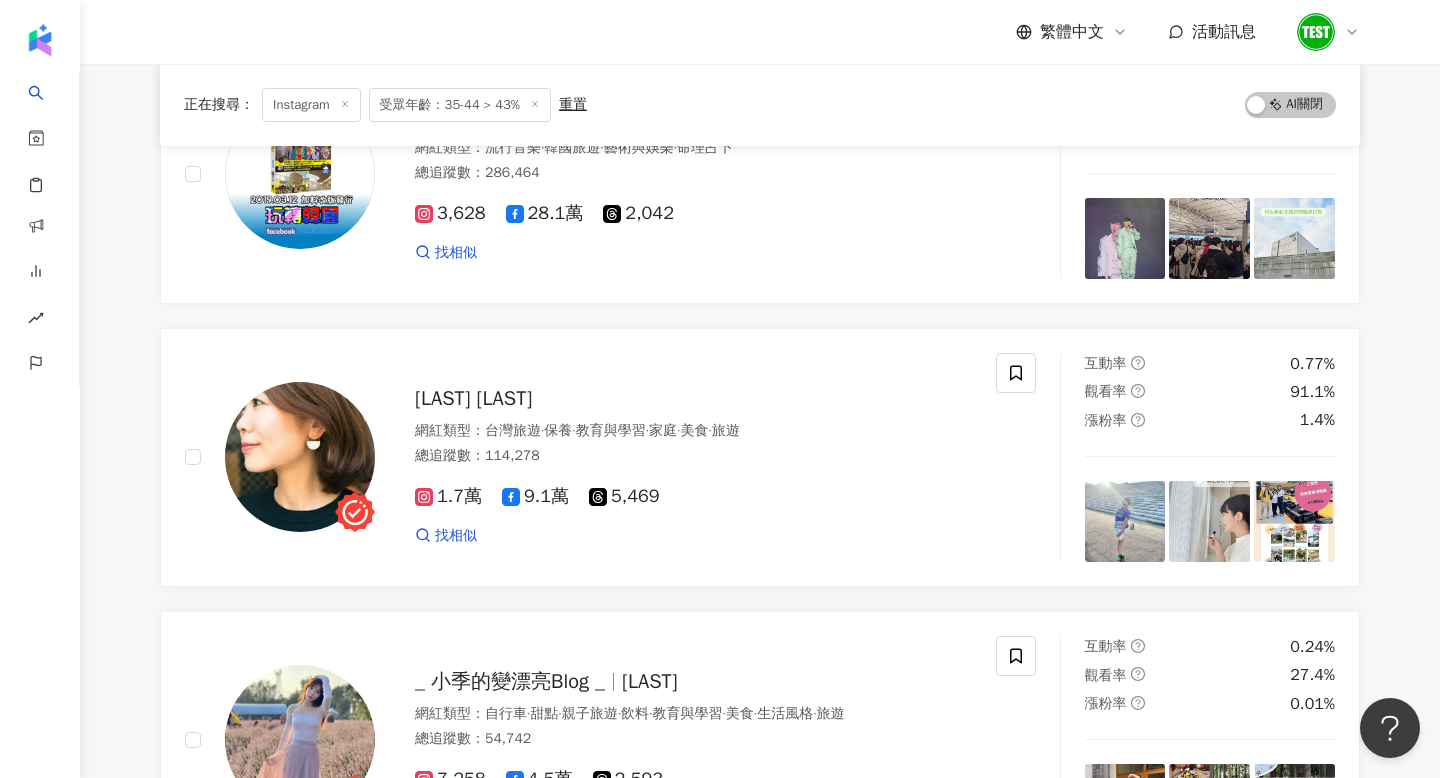 scroll, scrollTop: 0, scrollLeft: 0, axis: both 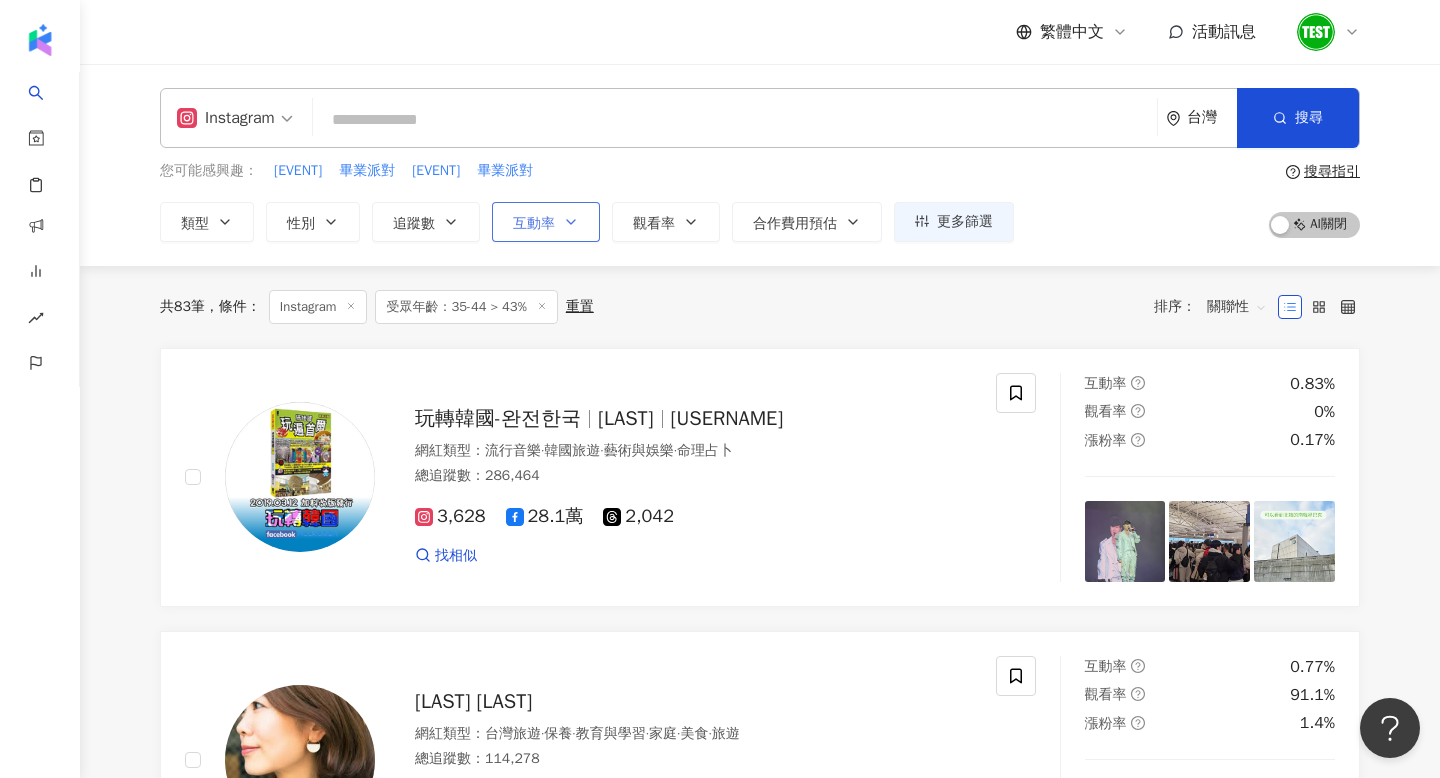 click on "互動率" at bounding box center (546, 222) 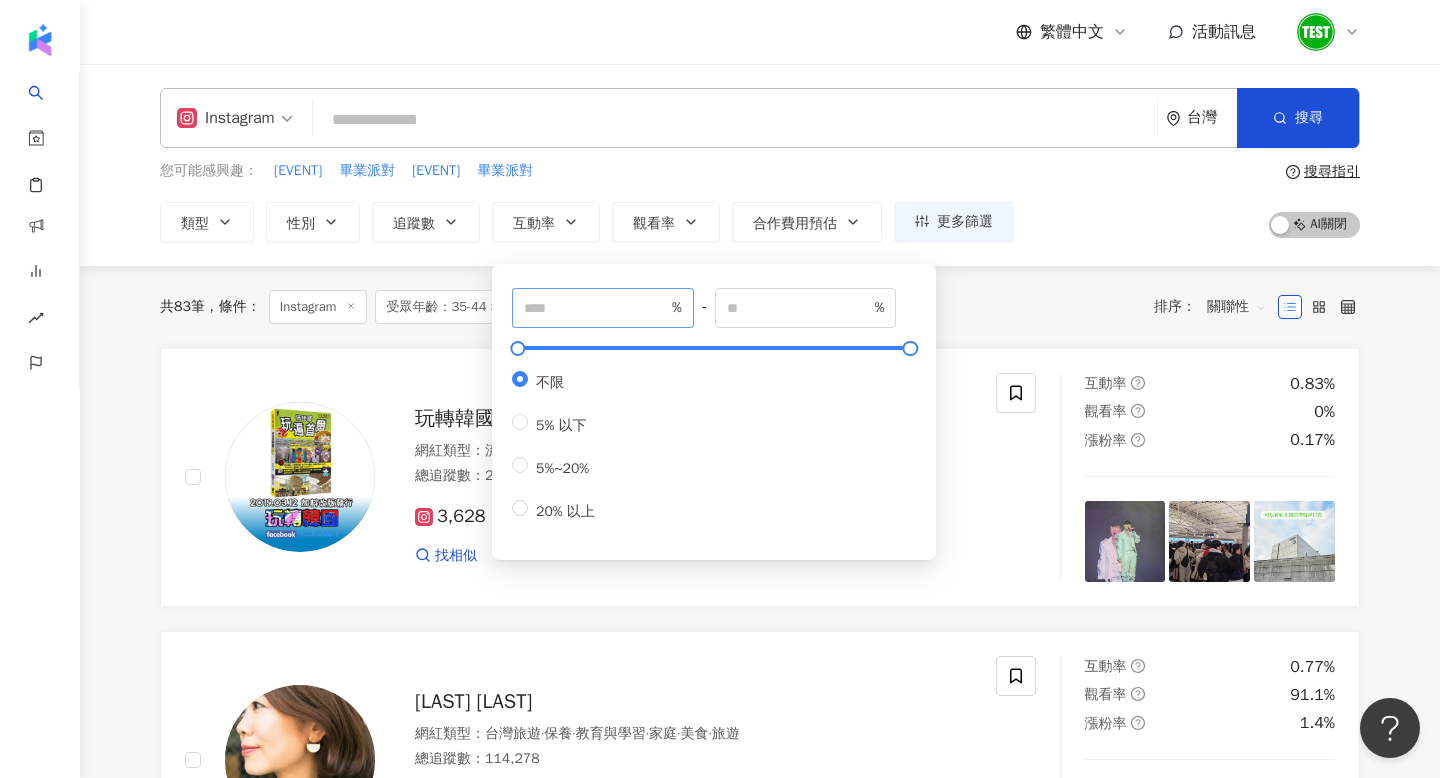 click on "%" at bounding box center [603, 308] 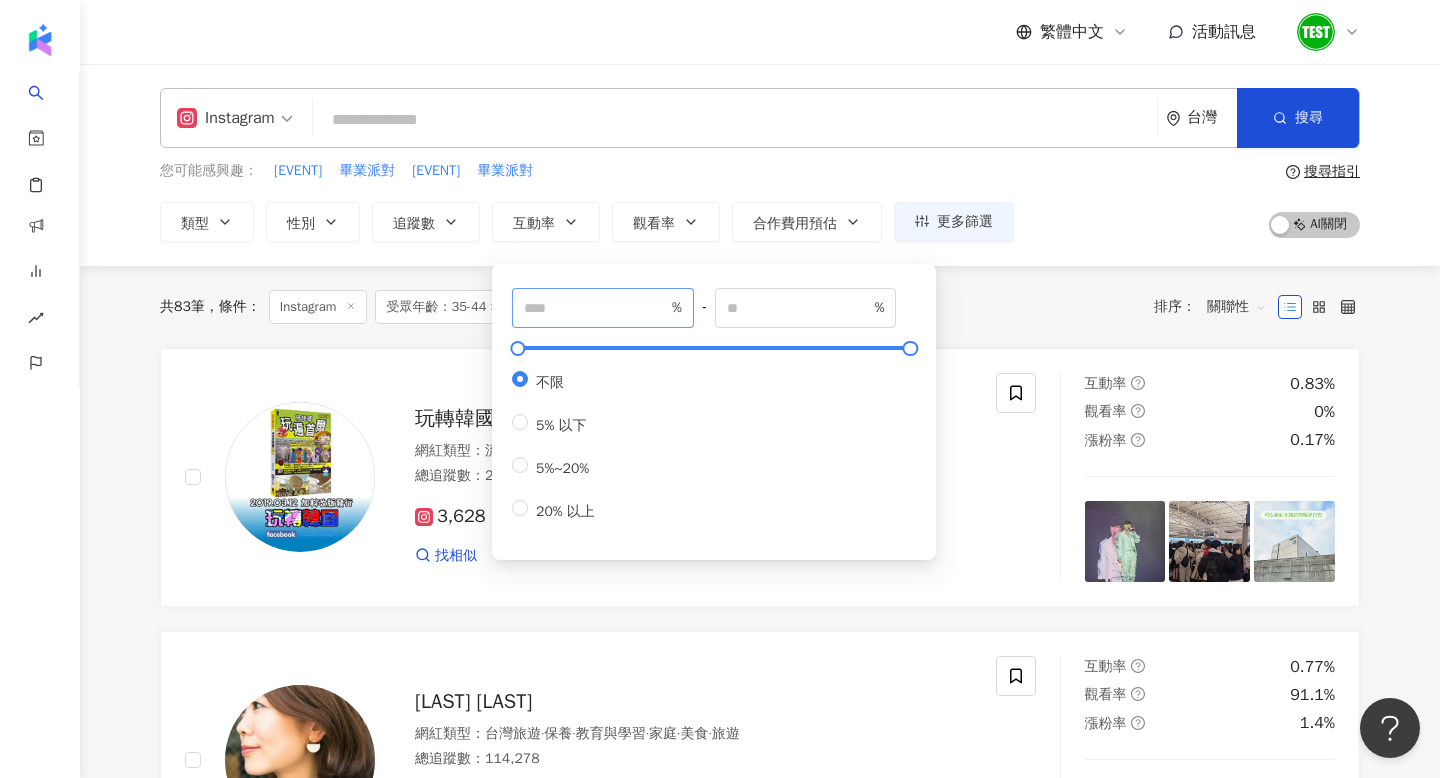 click on "%" at bounding box center (603, 308) 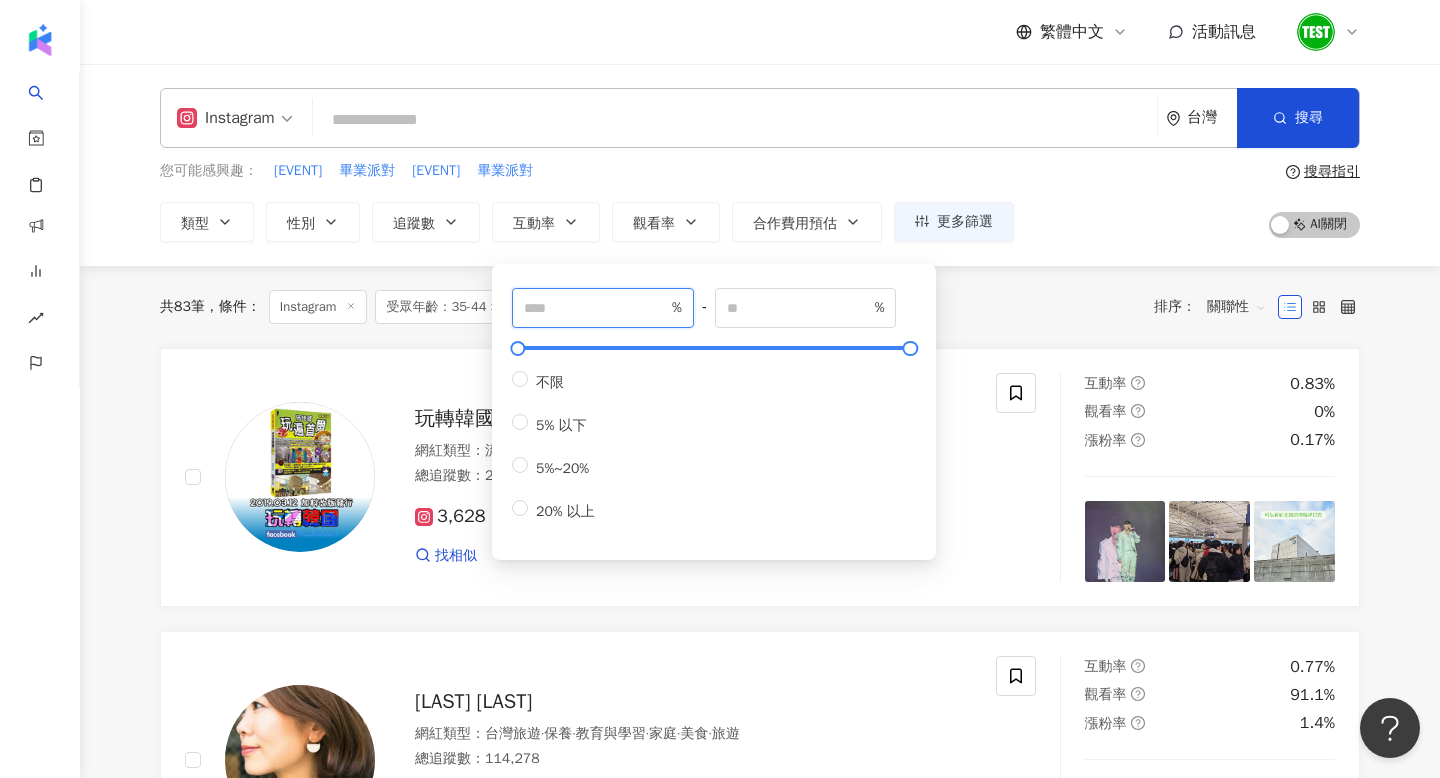 type on "*" 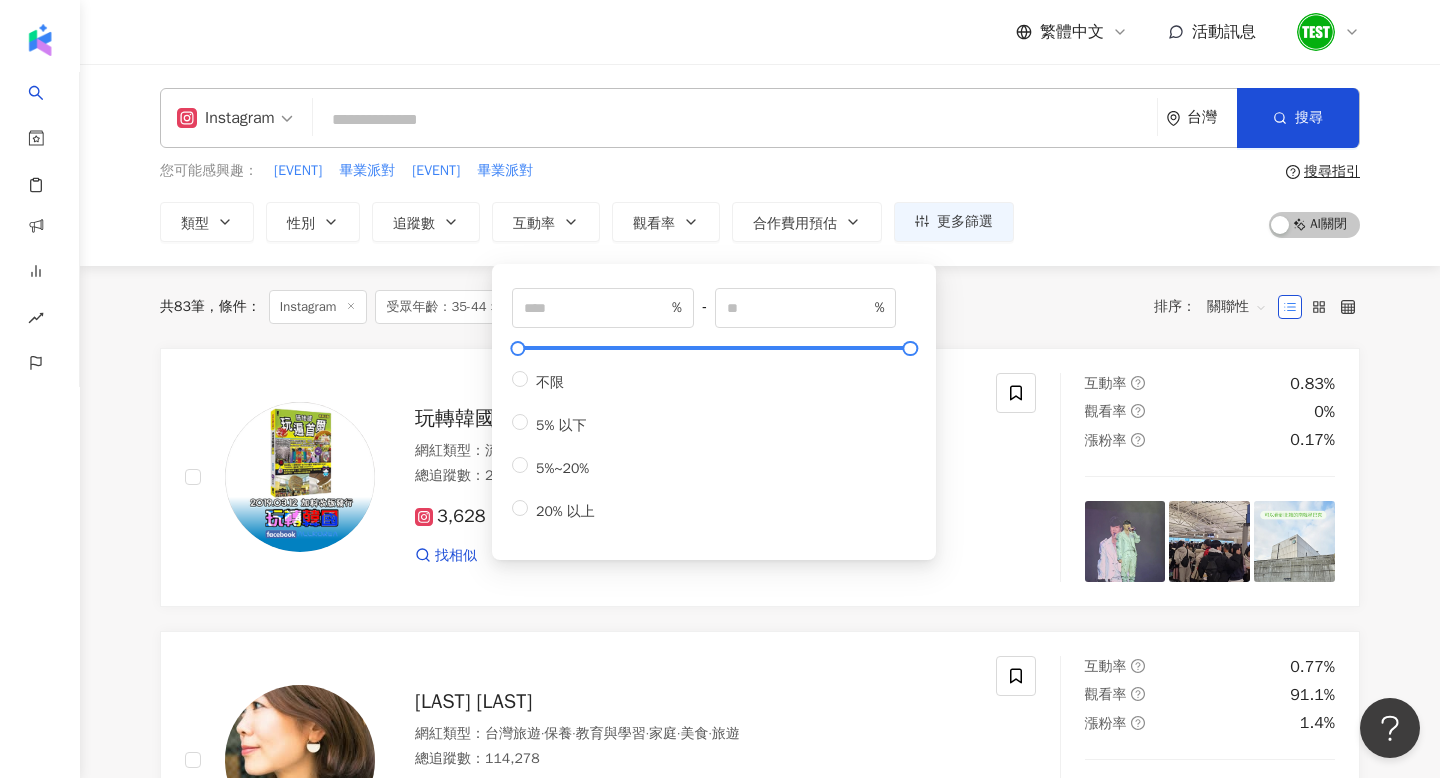 click on "共  83  筆 條件 ： Instagram 受眾年齡：35-44 > 43% 重置 排序： 關聯性 玩轉韓國-완전한국 索尼客 sonic0816 網紅類型 ： 流行音樂  ·  韓國旅遊  ·  藝術與娛樂  ·  命理占卜 總追蹤數 ： 286,464 3,628 28.1萬 2,042 找相似 互動率 0.83% 觀看率 0% 漲粉率 0.17% 明太子小姐生活旅遊日記 網紅類型 ： 台灣旅遊  ·  保養  ·  教育與學習  ·  家庭  ·  美食  ·  旅遊 總追蹤數 ： 114,278 1.7萬 9.1萬 5,469 找相似 互動率 0.77% 觀看率 91.1% 漲粉率 1.4% _ 小季的變漂亮Blog _ 小季 網紅類型 ： 自行車  ·  甜點  ·  親子旅遊  ·  飲料  ·  教育與學習  ·  美食  ·  生活風格  ·  旅遊 總追蹤數 ： 54,742 7,258 4.5萬 2,593 找相似 互動率 0.24% 觀看率 27.4% 漲粉率 0.01% manman.1017 網紅類型 ： 親子  ·  露營  ·  科技  ·  飲料  ·  美食  ·  醫療與健康  ·  旅遊 總追蹤數 ： 59,036 1.1萬 8,204 3.7萬 2,728 找相似 互動率 1.56% 108% ：" at bounding box center [760, 2229] 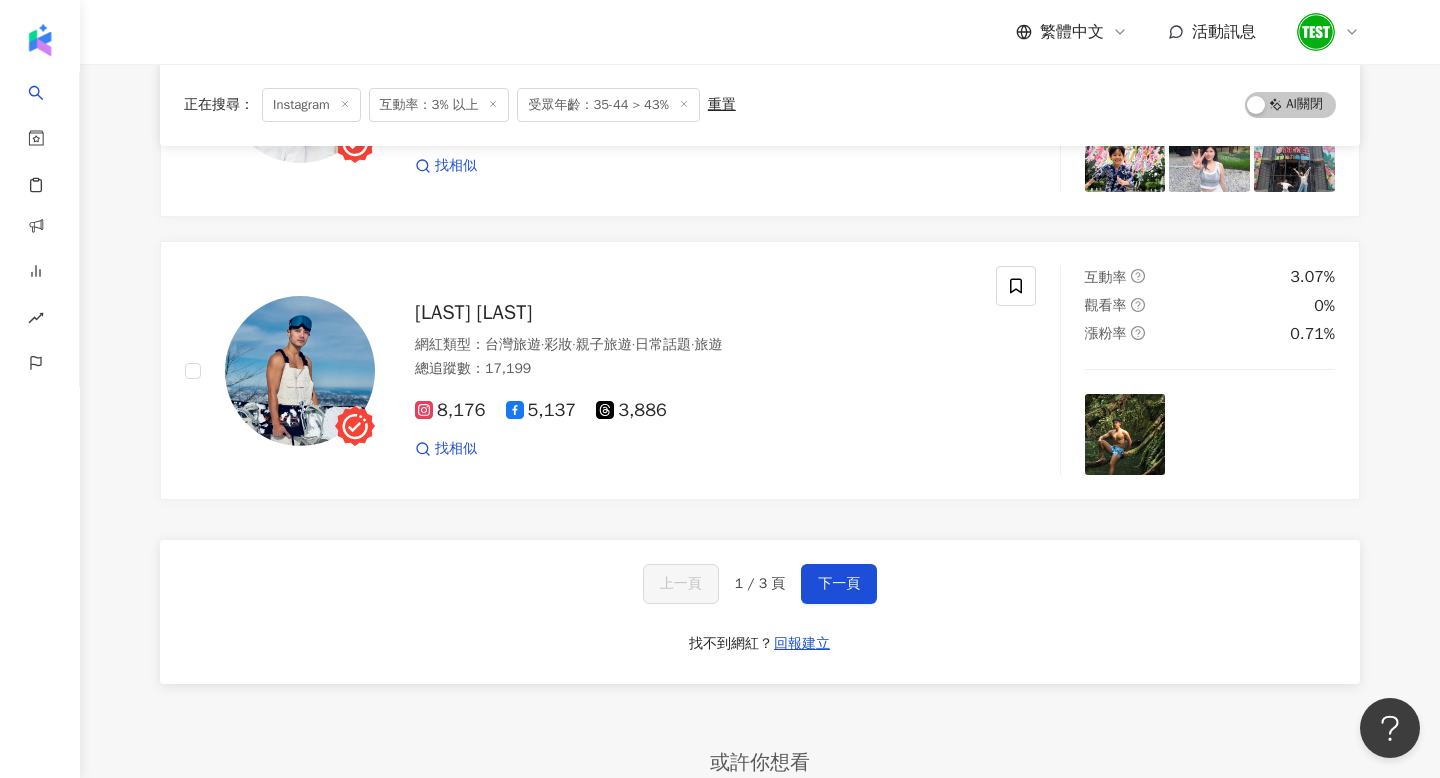 scroll, scrollTop: 3222, scrollLeft: 0, axis: vertical 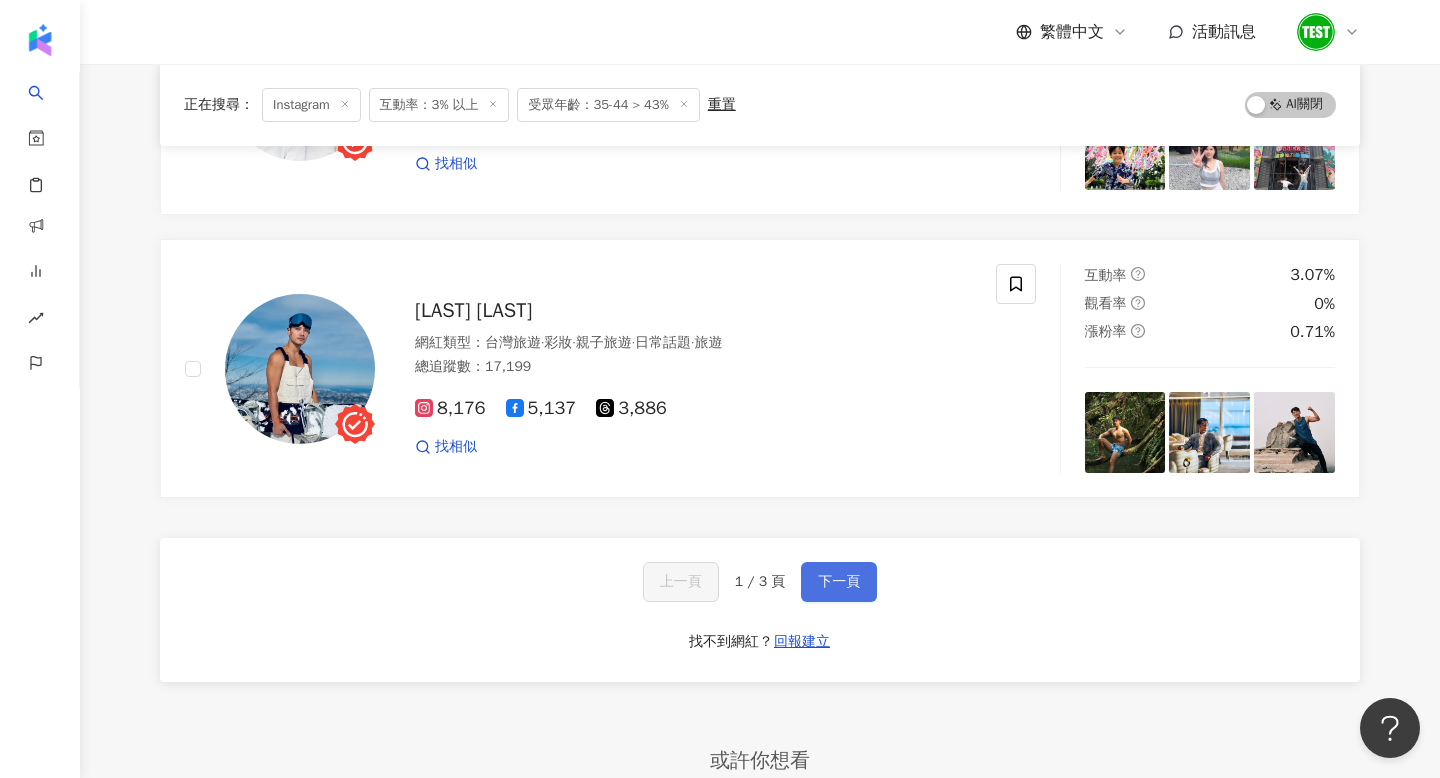 click on "下一頁" at bounding box center (839, 582) 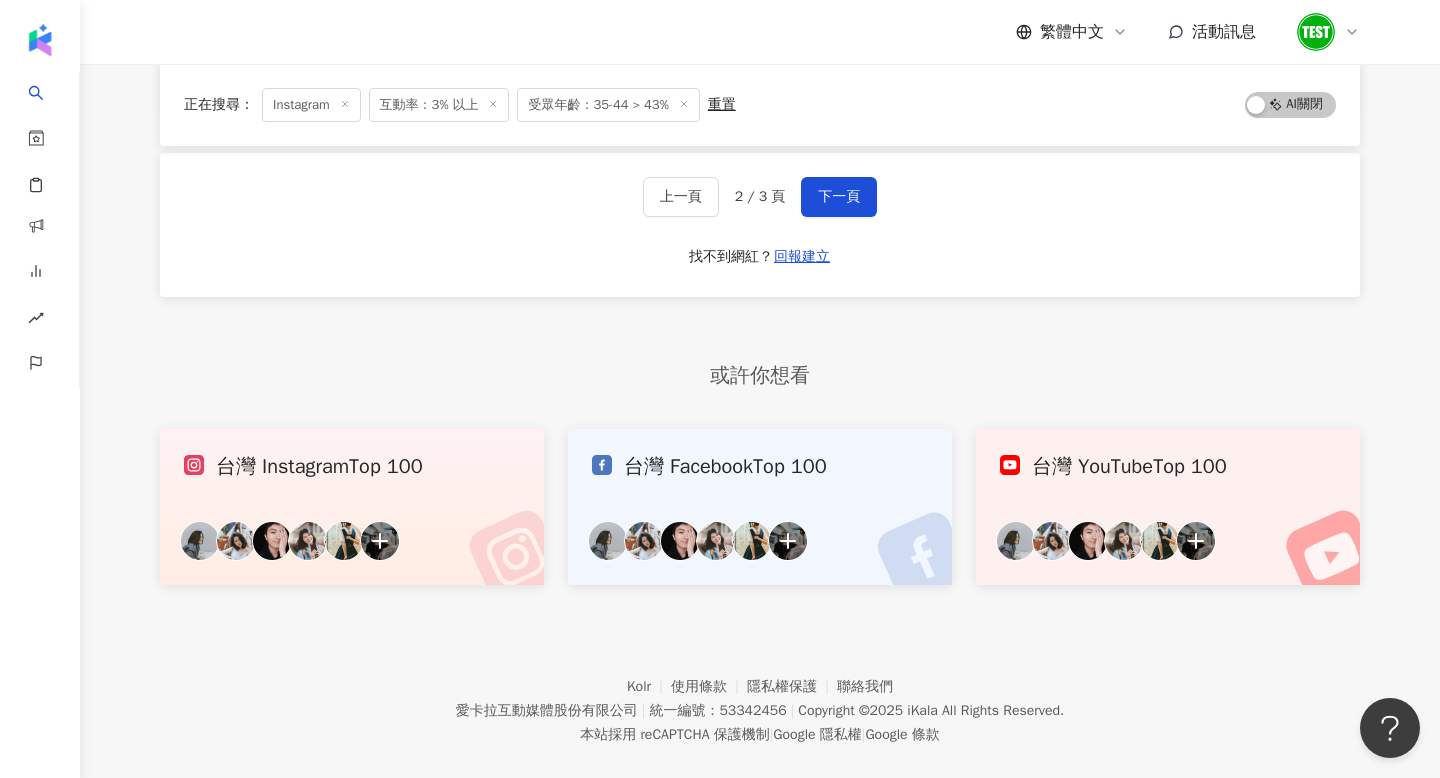 scroll, scrollTop: 3635, scrollLeft: 0, axis: vertical 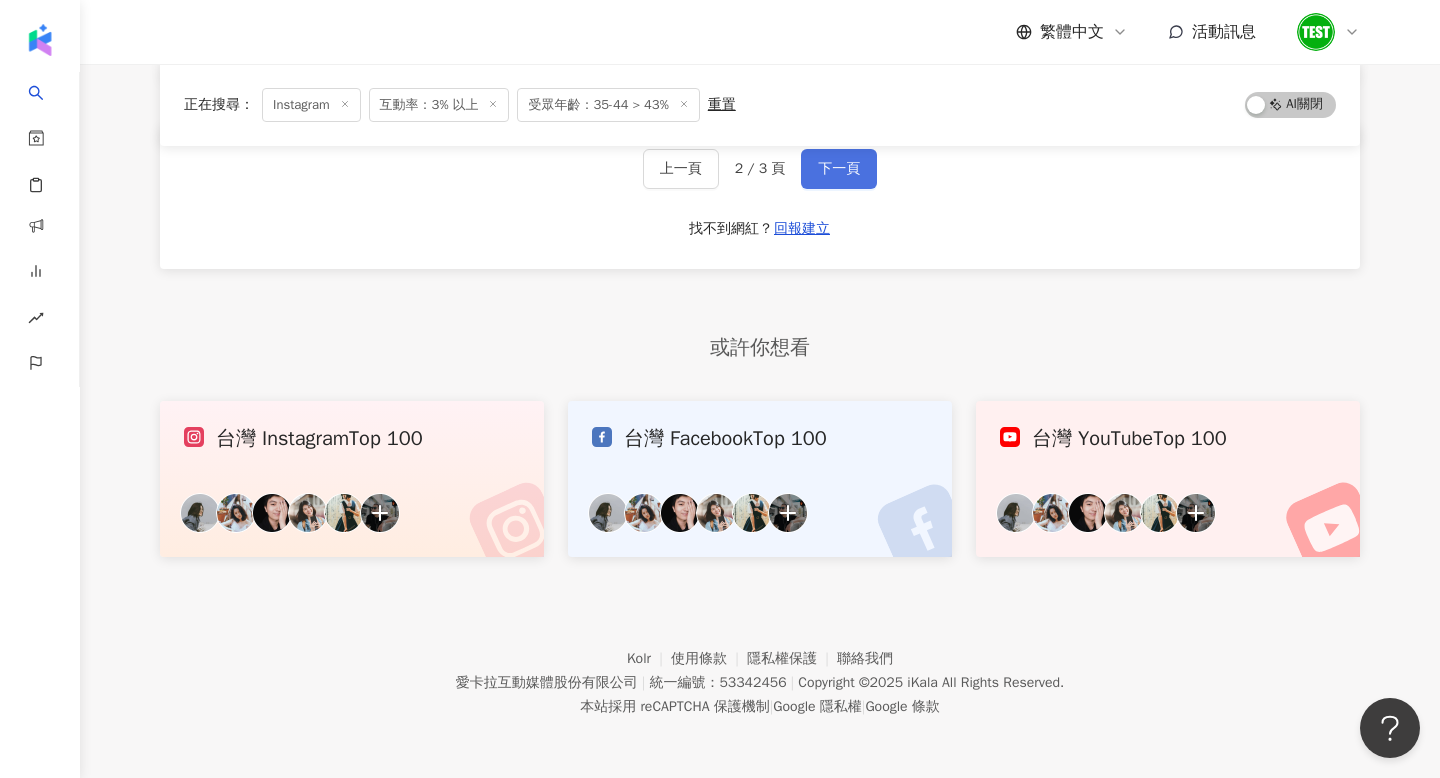 click on "下一頁" at bounding box center [839, 169] 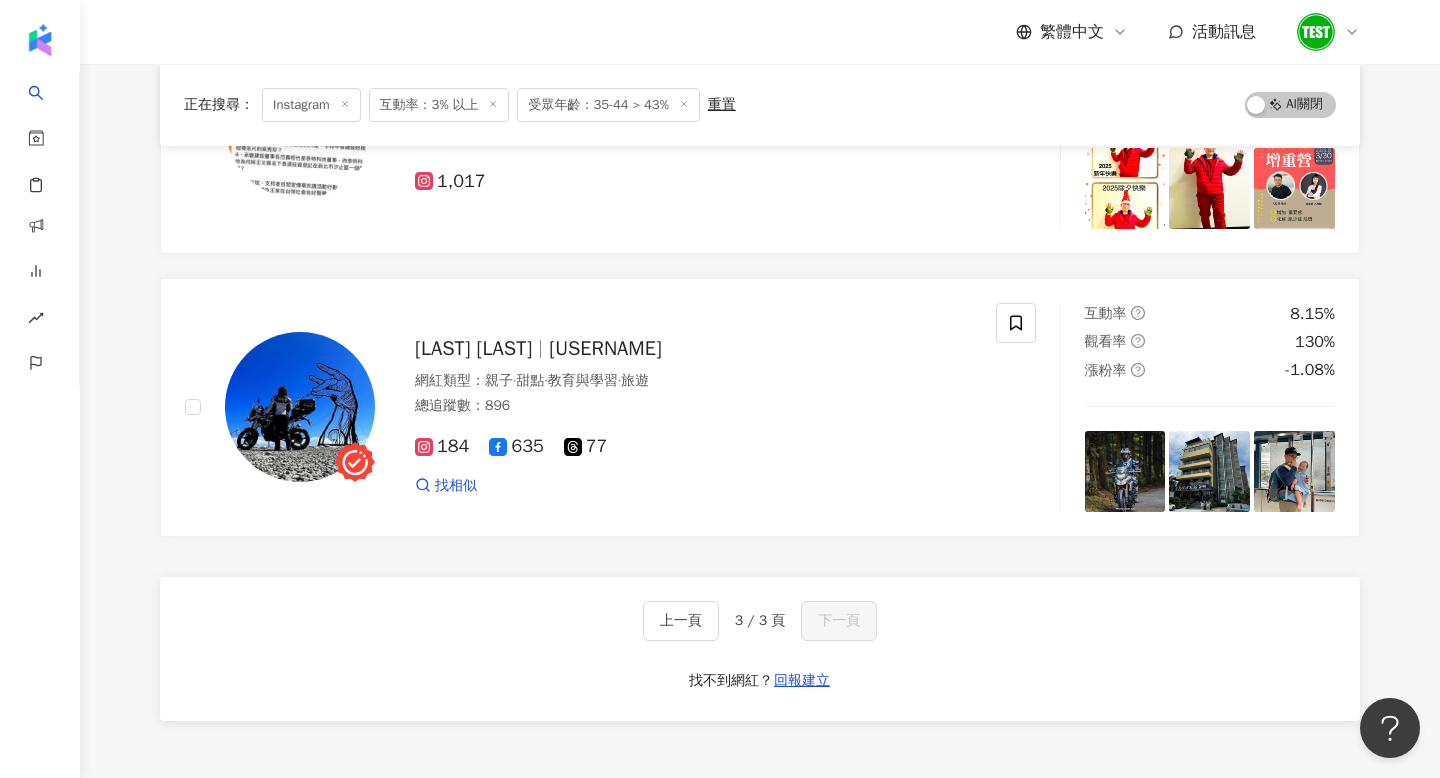 scroll, scrollTop: 526, scrollLeft: 0, axis: vertical 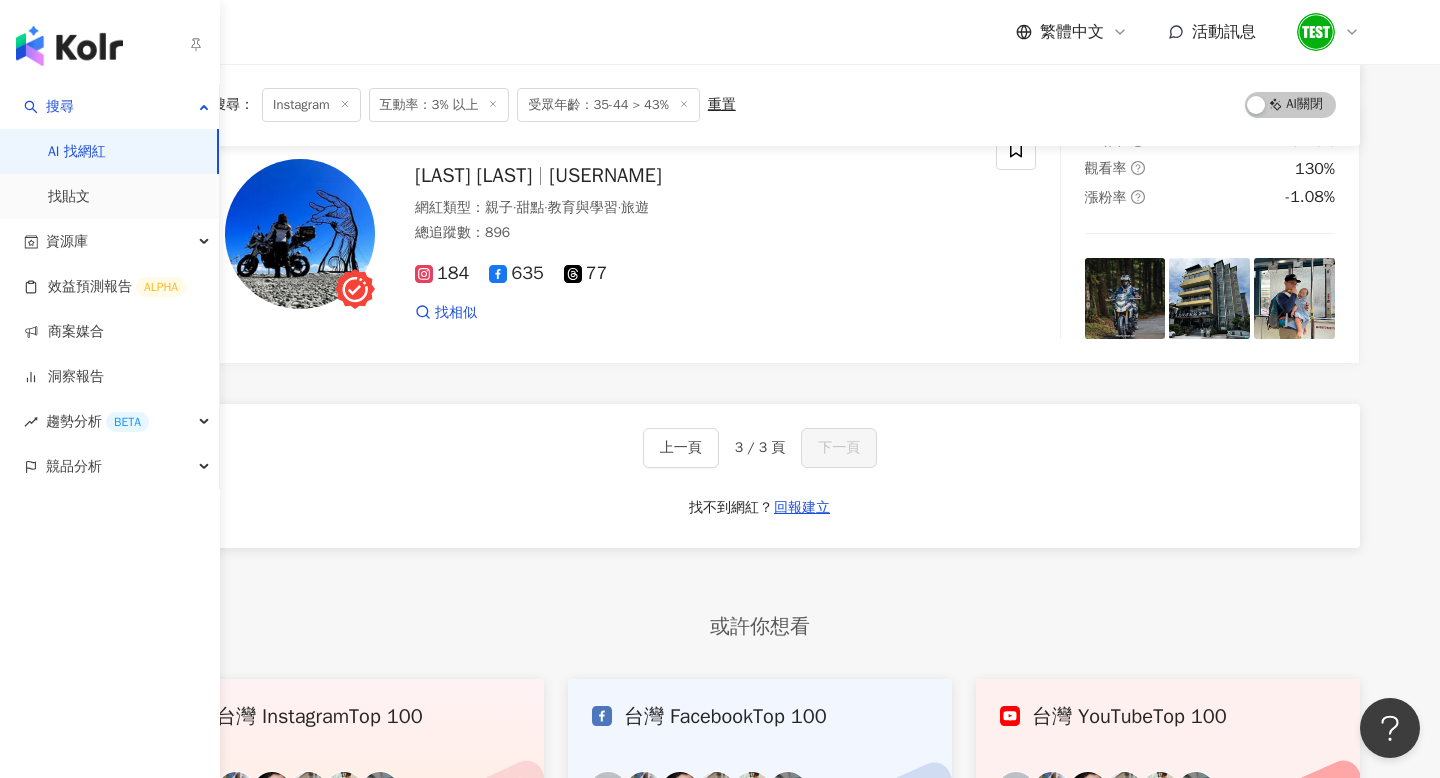 click at bounding box center (69, 46) 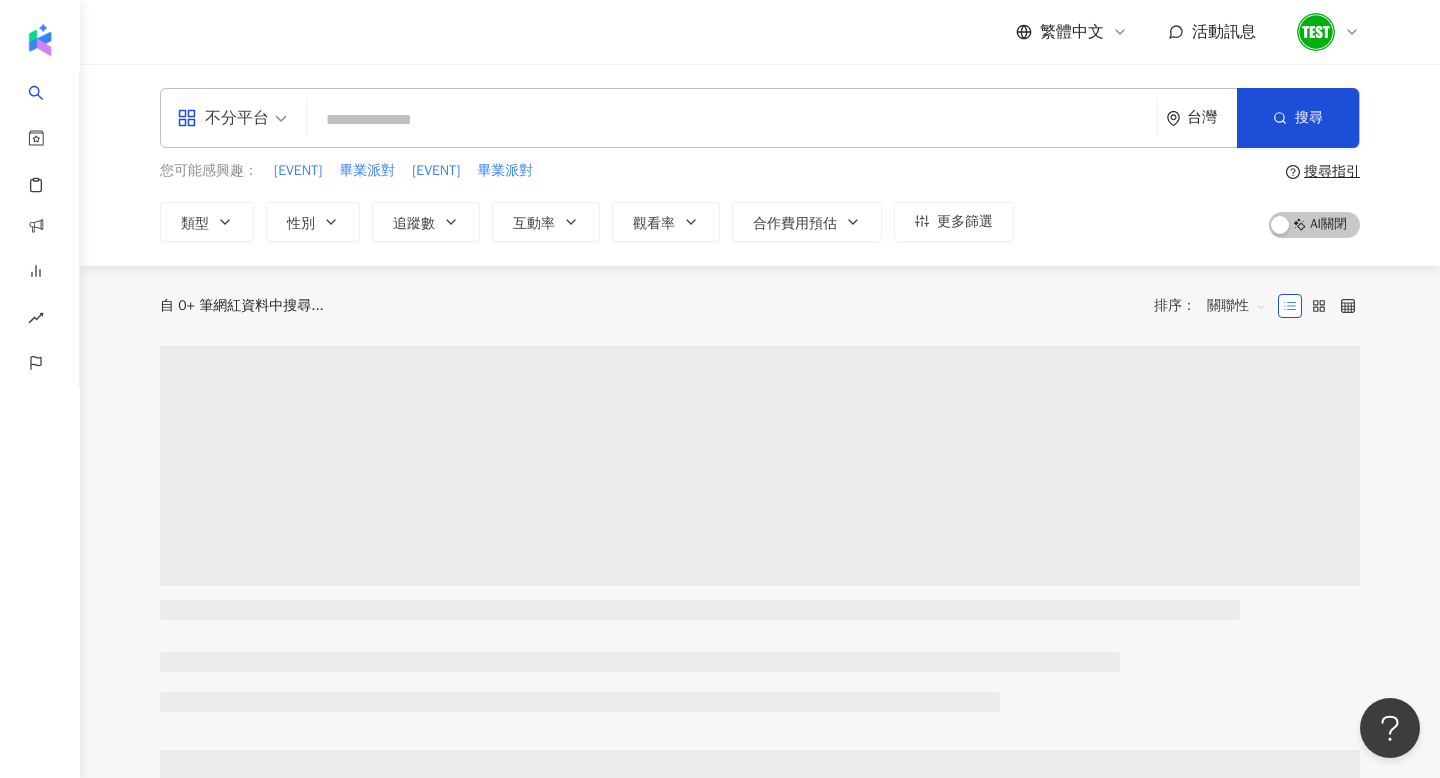 click at bounding box center (732, 120) 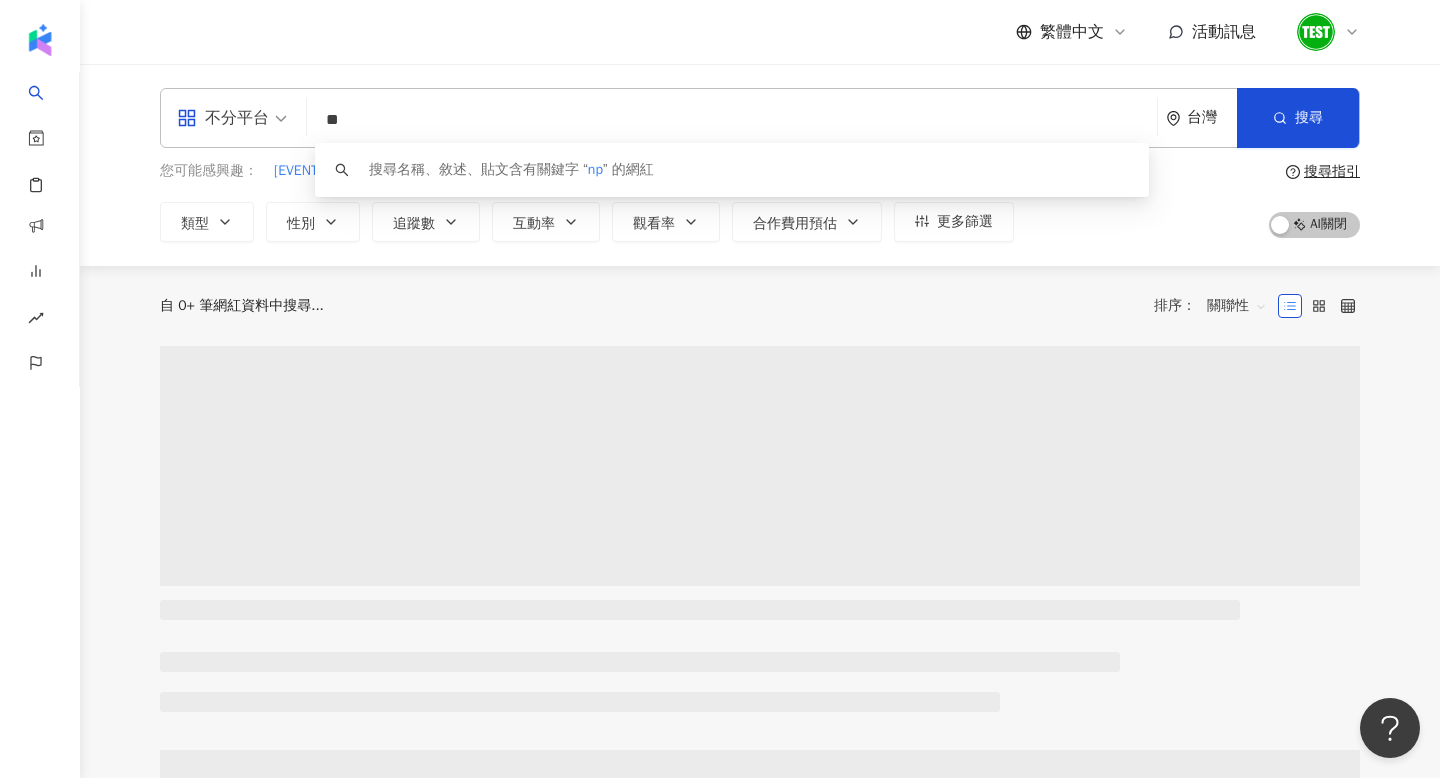 type on "*" 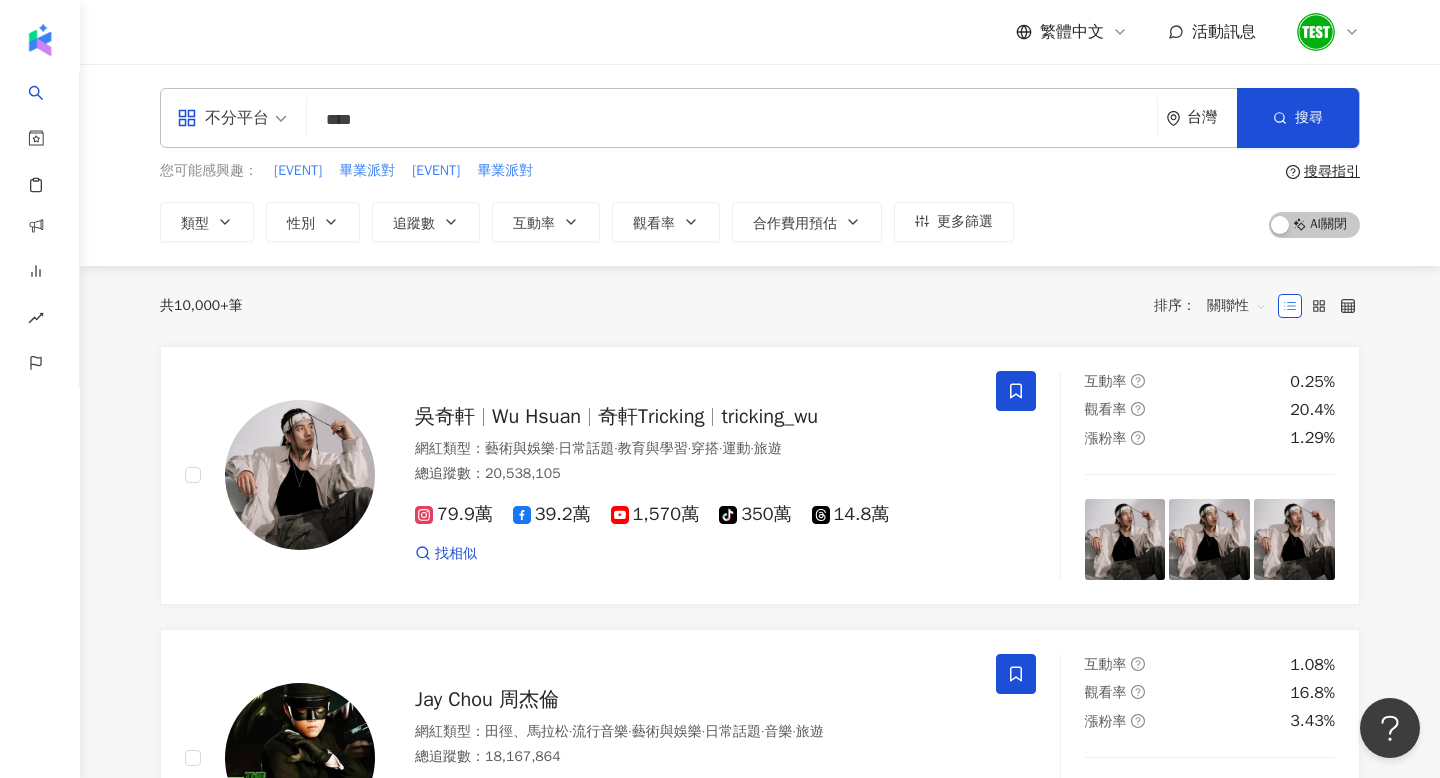 type on "****" 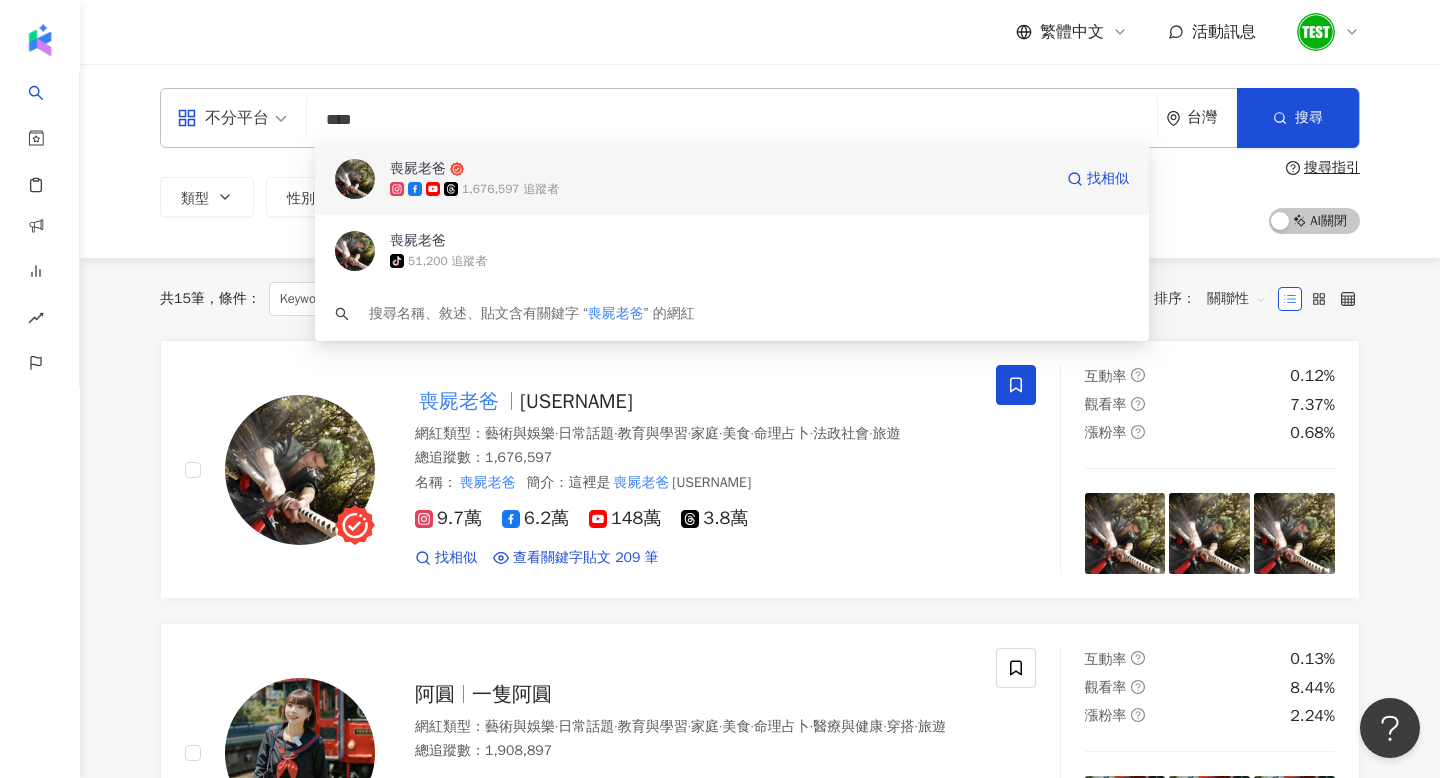 click on "喪屍老爸" at bounding box center (721, 169) 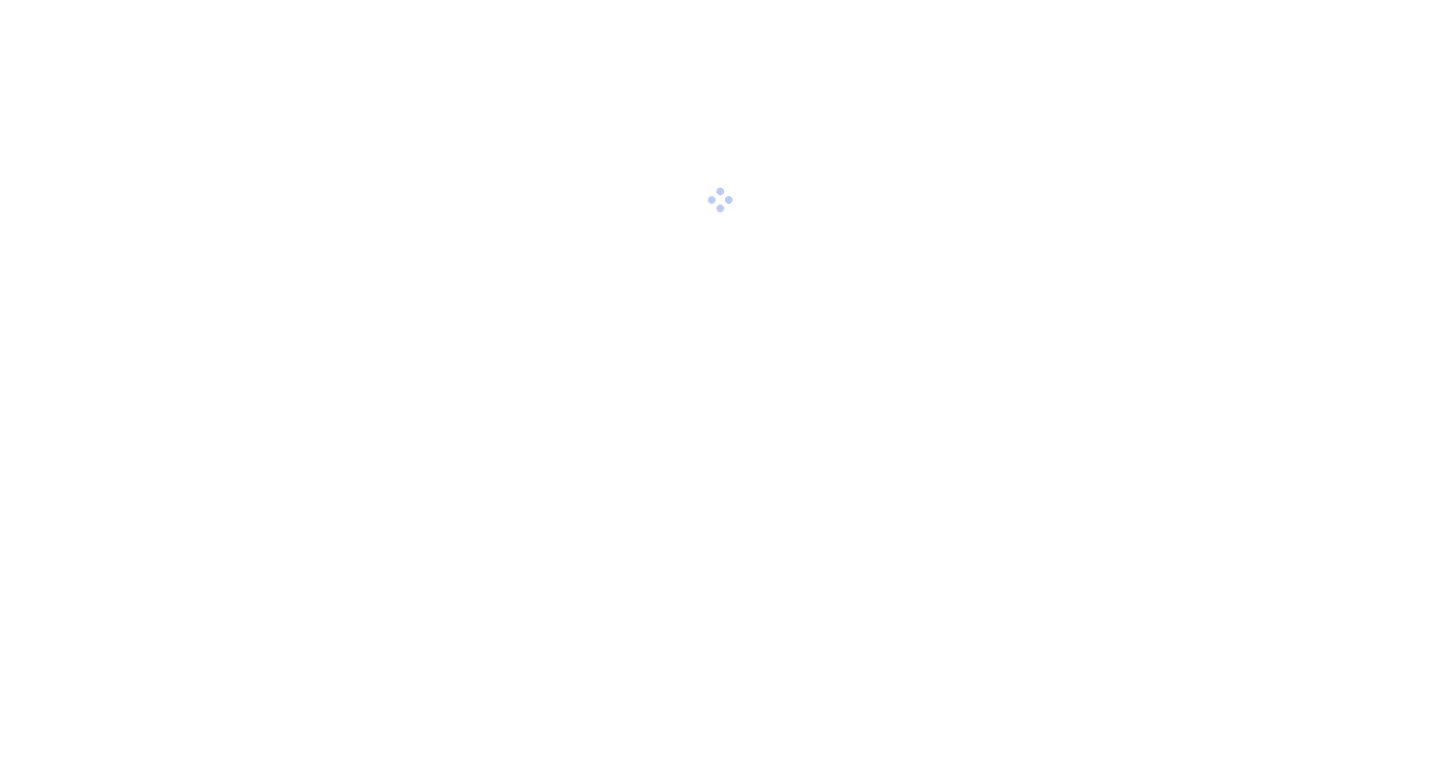 scroll, scrollTop: 0, scrollLeft: 0, axis: both 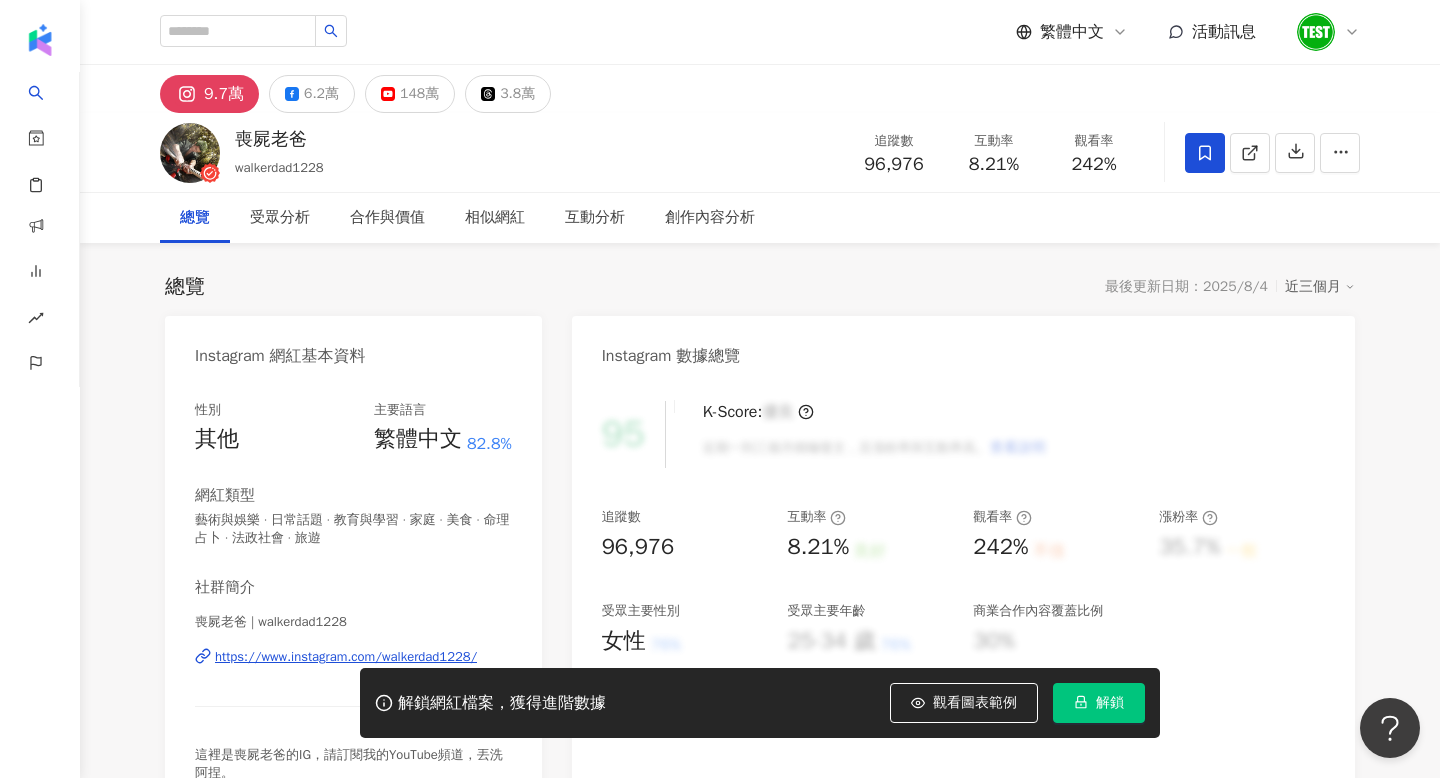 click on "解鎖" at bounding box center (1099, 703) 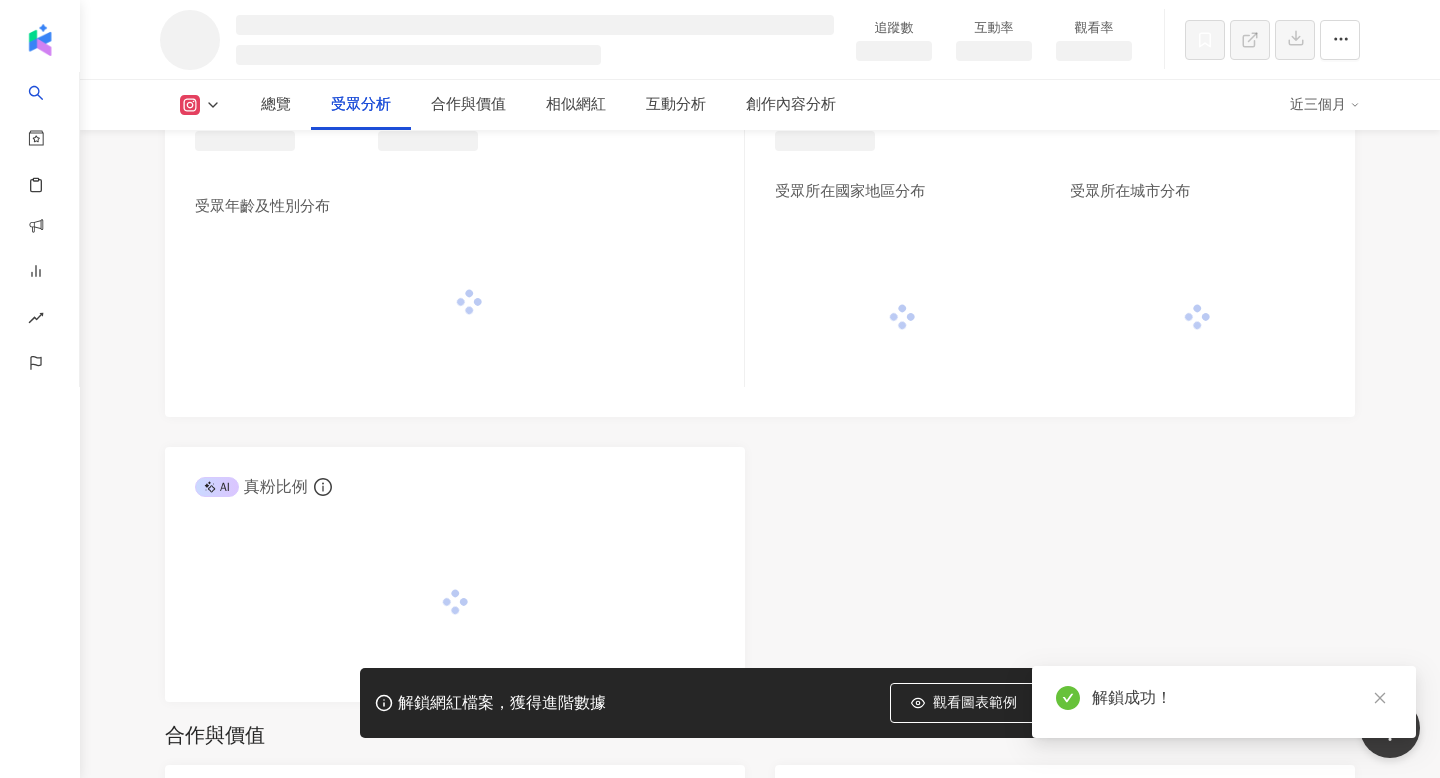 scroll, scrollTop: 1686, scrollLeft: 0, axis: vertical 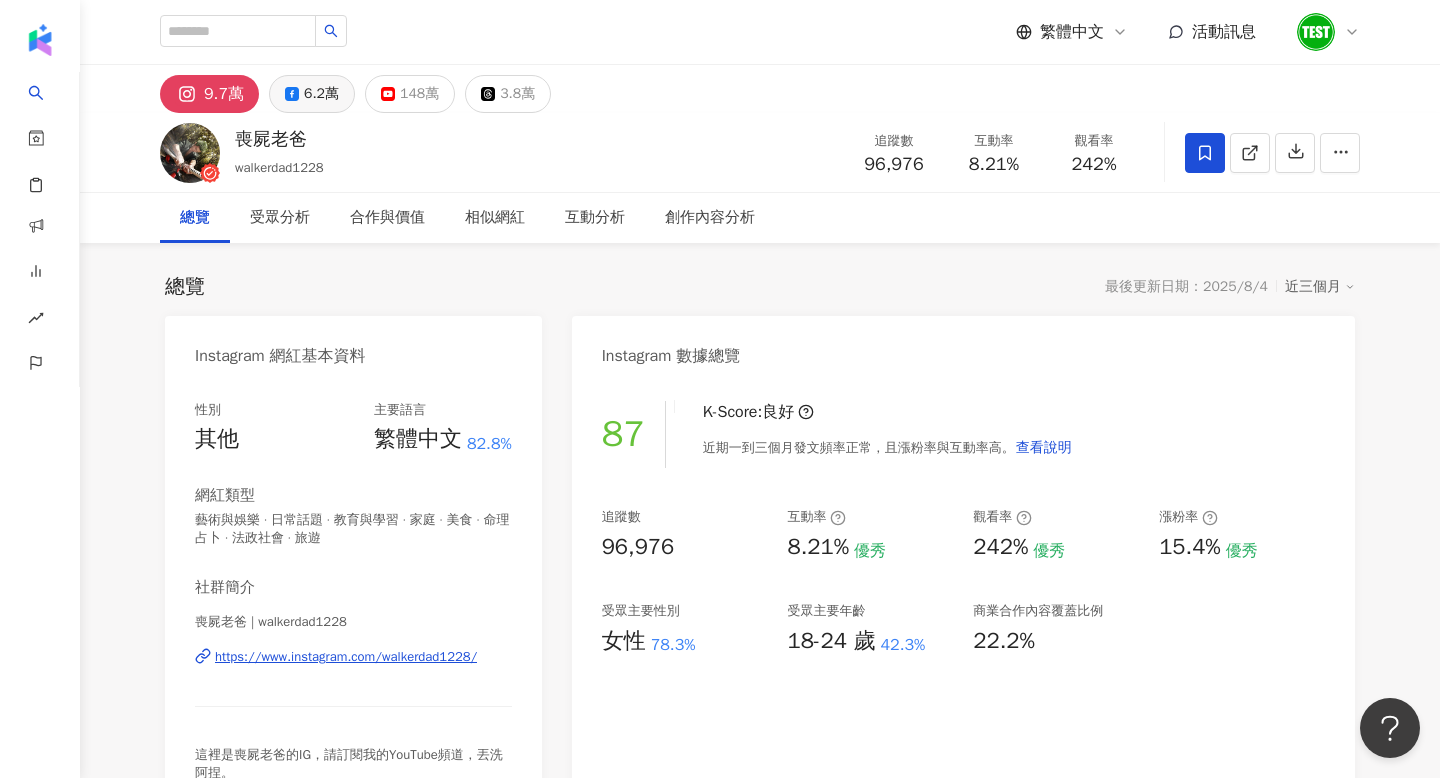 click on "6.2萬" at bounding box center [321, 94] 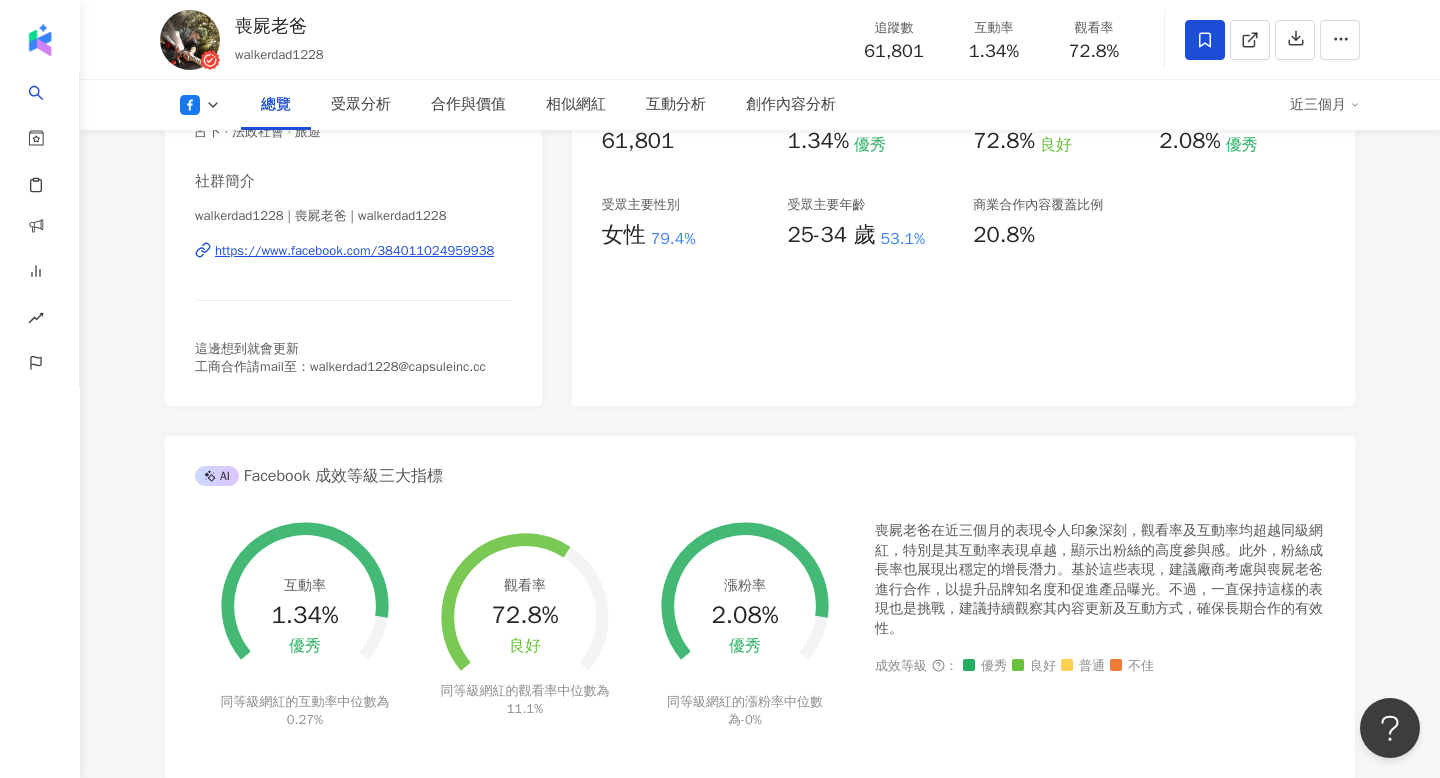 scroll, scrollTop: 281, scrollLeft: 0, axis: vertical 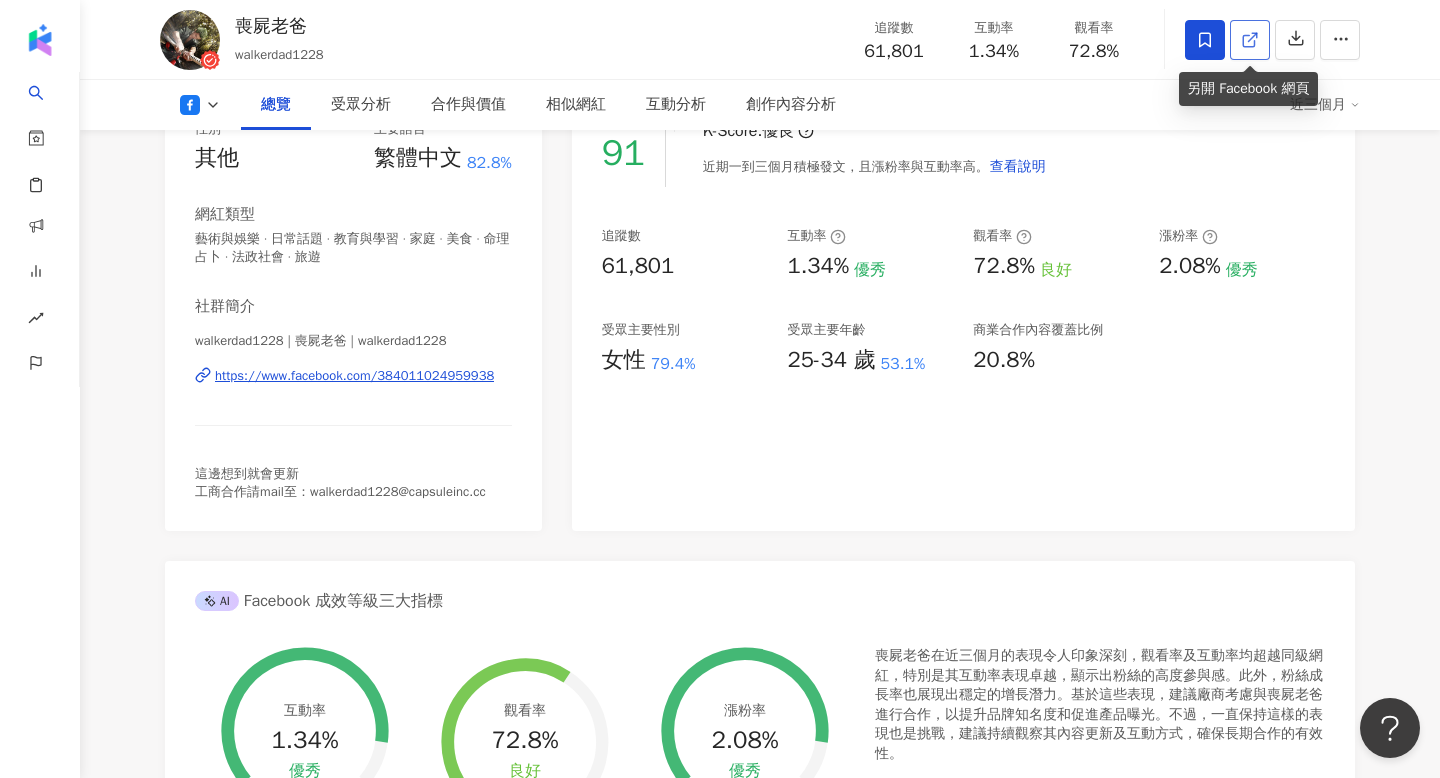 click at bounding box center [1250, 40] 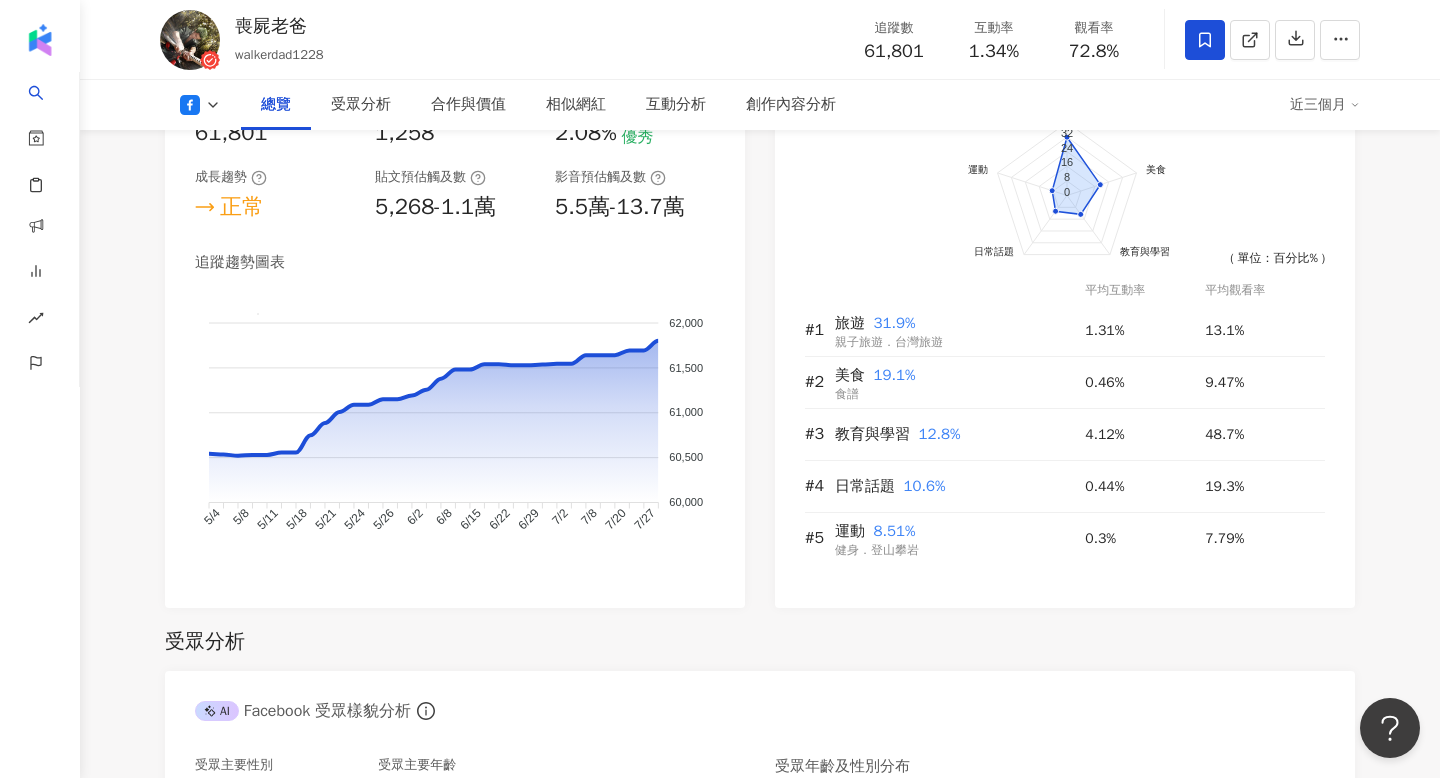 scroll, scrollTop: 1703, scrollLeft: 0, axis: vertical 